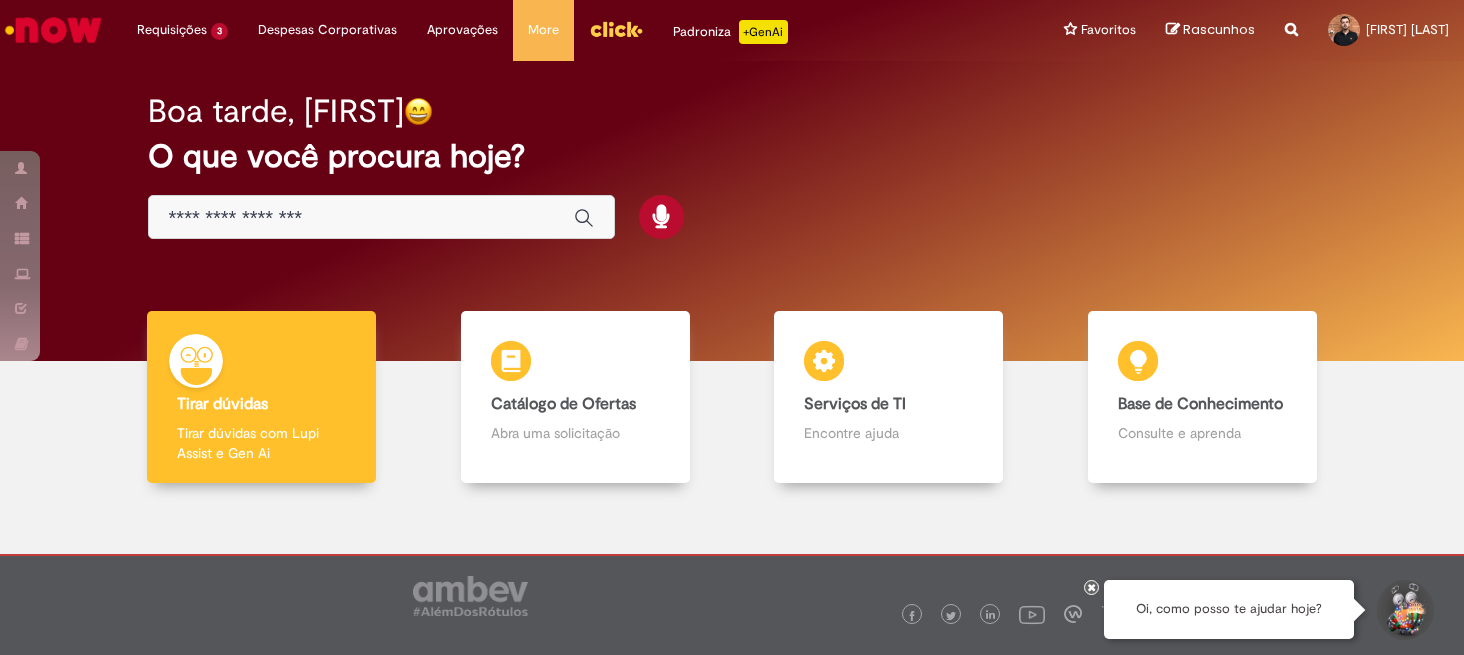 scroll, scrollTop: 0, scrollLeft: 0, axis: both 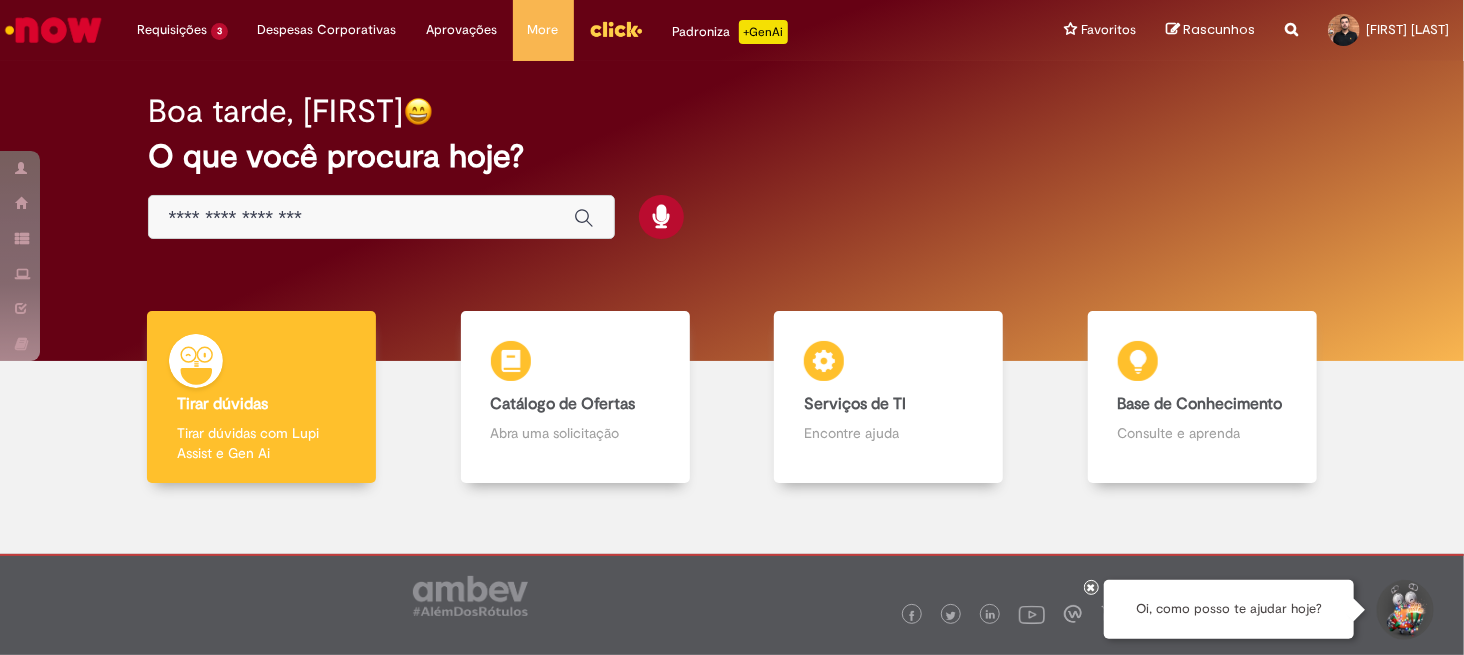 click at bounding box center (362, 218) 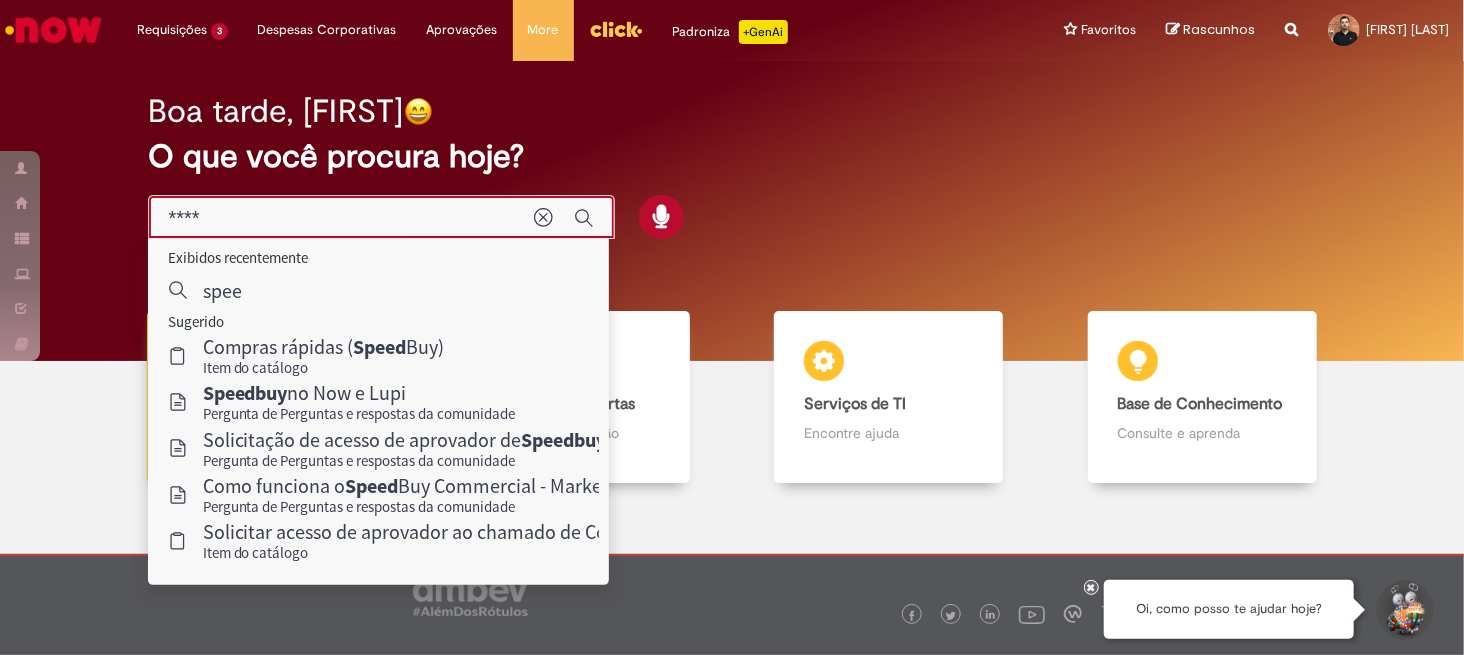 type on "*****" 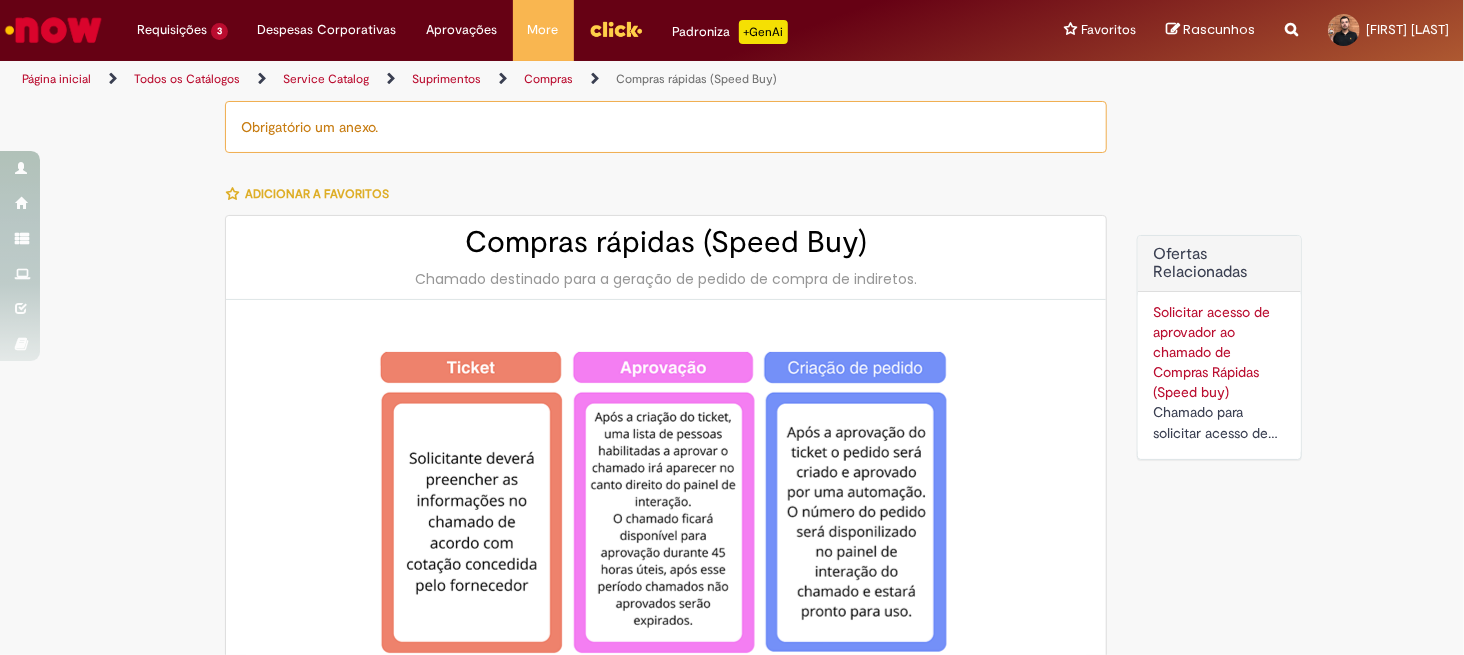 type on "********" 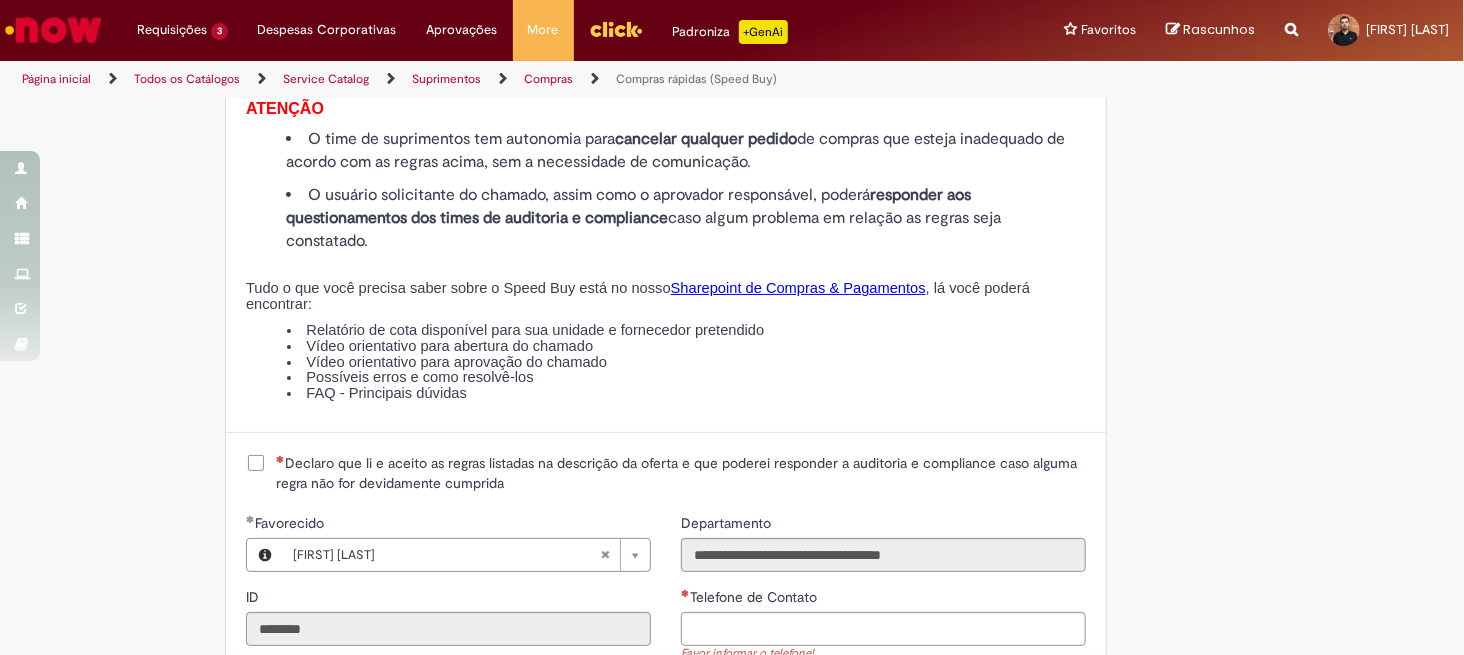 scroll, scrollTop: 2188, scrollLeft: 0, axis: vertical 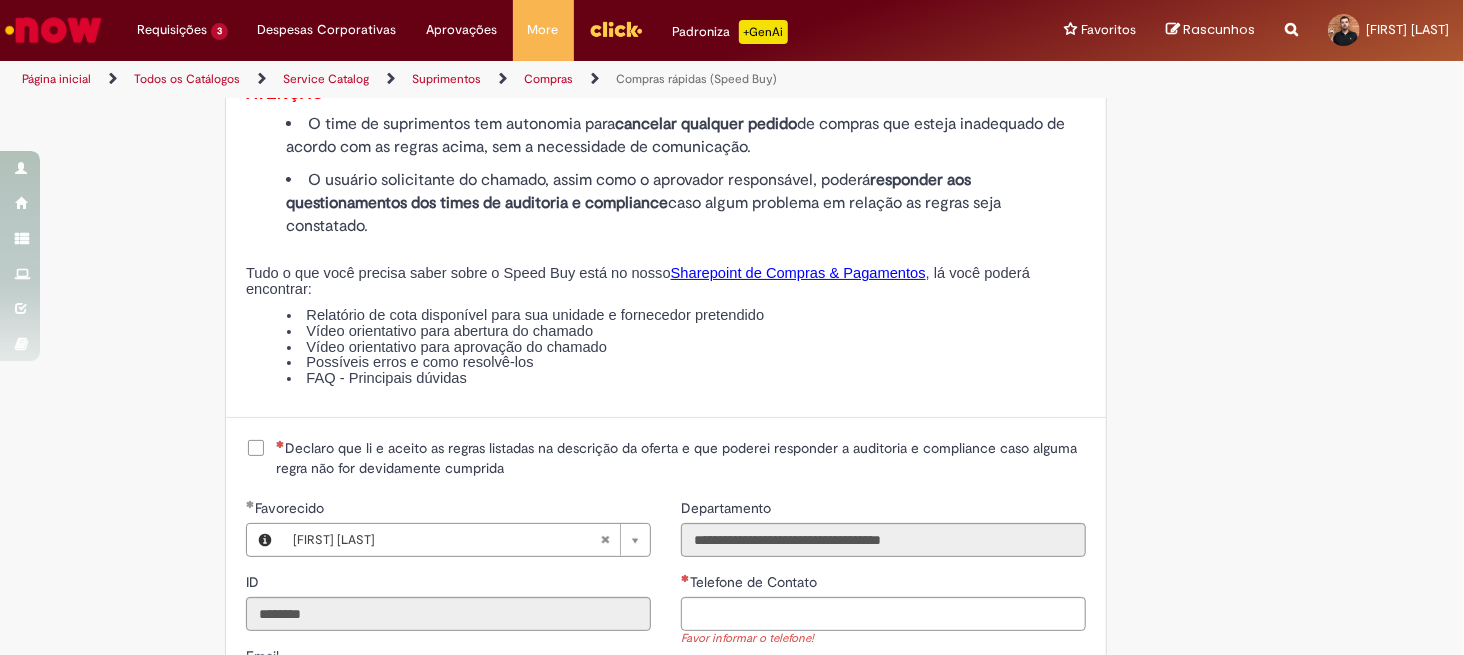 click on "Declaro que li e aceito as regras listadas na descrição da oferta e que poderei responder a auditoria e compliance caso alguma regra não for devidamente cumprida" at bounding box center [681, 458] 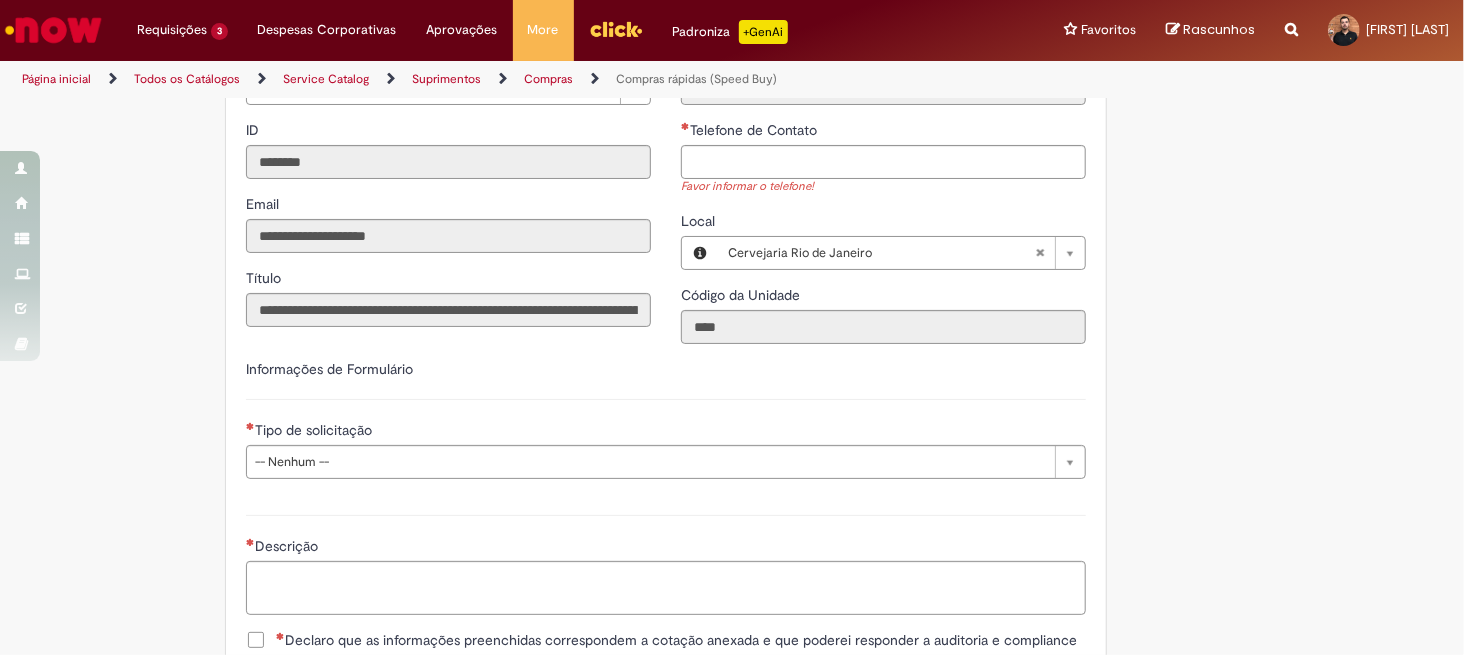 scroll, scrollTop: 2624, scrollLeft: 0, axis: vertical 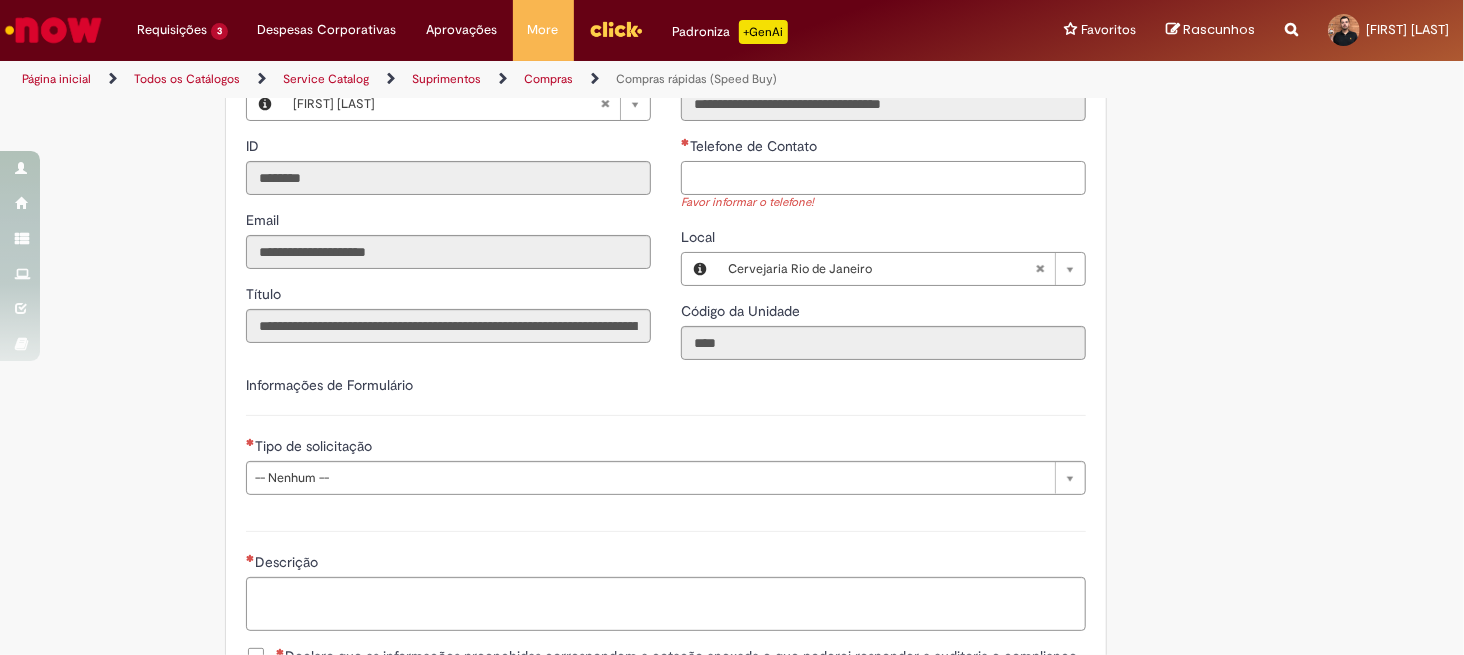 click on "Telefone de Contato" at bounding box center [883, 178] 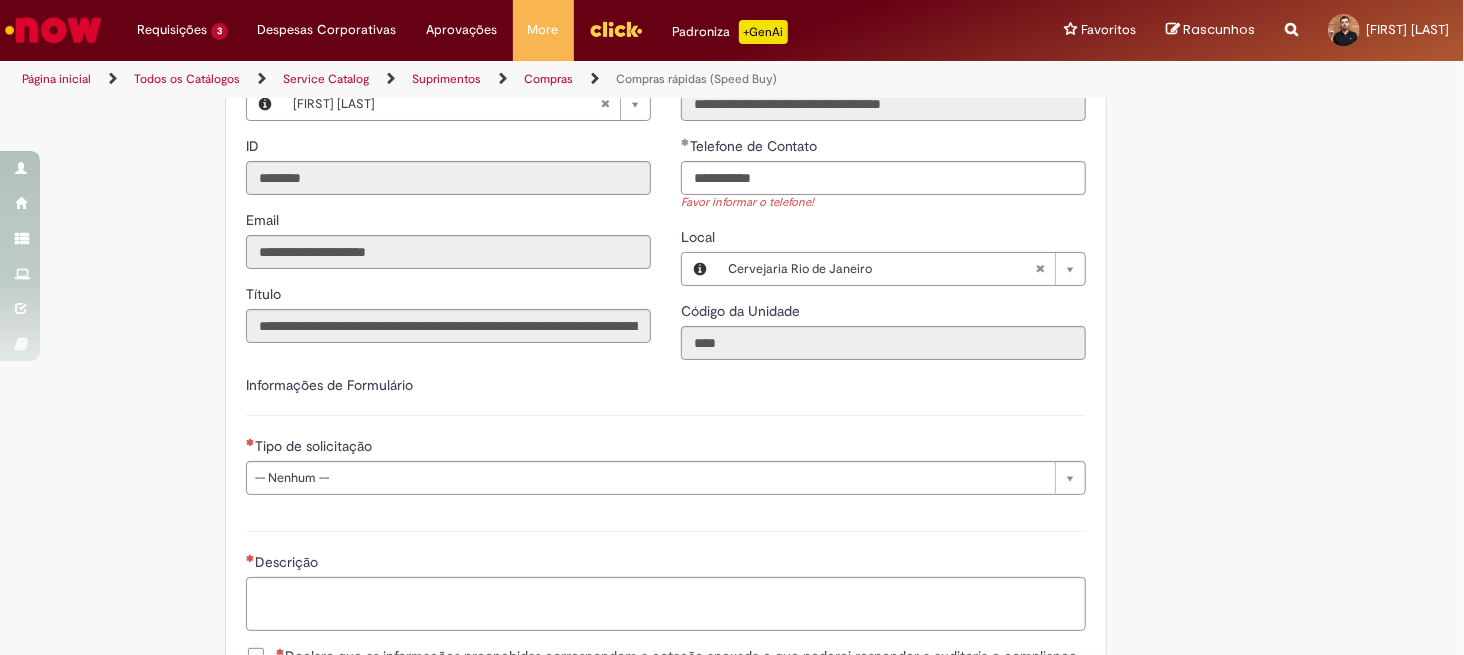 click on "Obrigatório um anexo.
Adicionar a Favoritos
Compras rápidas (Speed Buy)
Chamado destinado para a geração de pedido de compra de indiretos.
O Speed buy é a ferramenta oficial para a geração de pedidos de compra que atenda aos seguintes requisitos:
Compras de material e serviço indiretos
Compras inferiores a R$13.000 *
Compras com fornecedores nacionais
Compras de material sem contrato ativo no SAP para o centro solicitado
* Essa cota é referente ao tipo de solicitação padrão de Speed buy. Os chamados com cotas especiais podem possuir valores divergentes.
Regras de Utilização
No campo “Tipo de Solicitação” selecionar a opção correspondente a sua unidade de negócio.
Solicitação Padrão de Speed buy:
Fábricas, centros de Excelência e de Distribuição:  habilitado para todos usuários ambev
Ativos   de TI:" at bounding box center [732, -786] 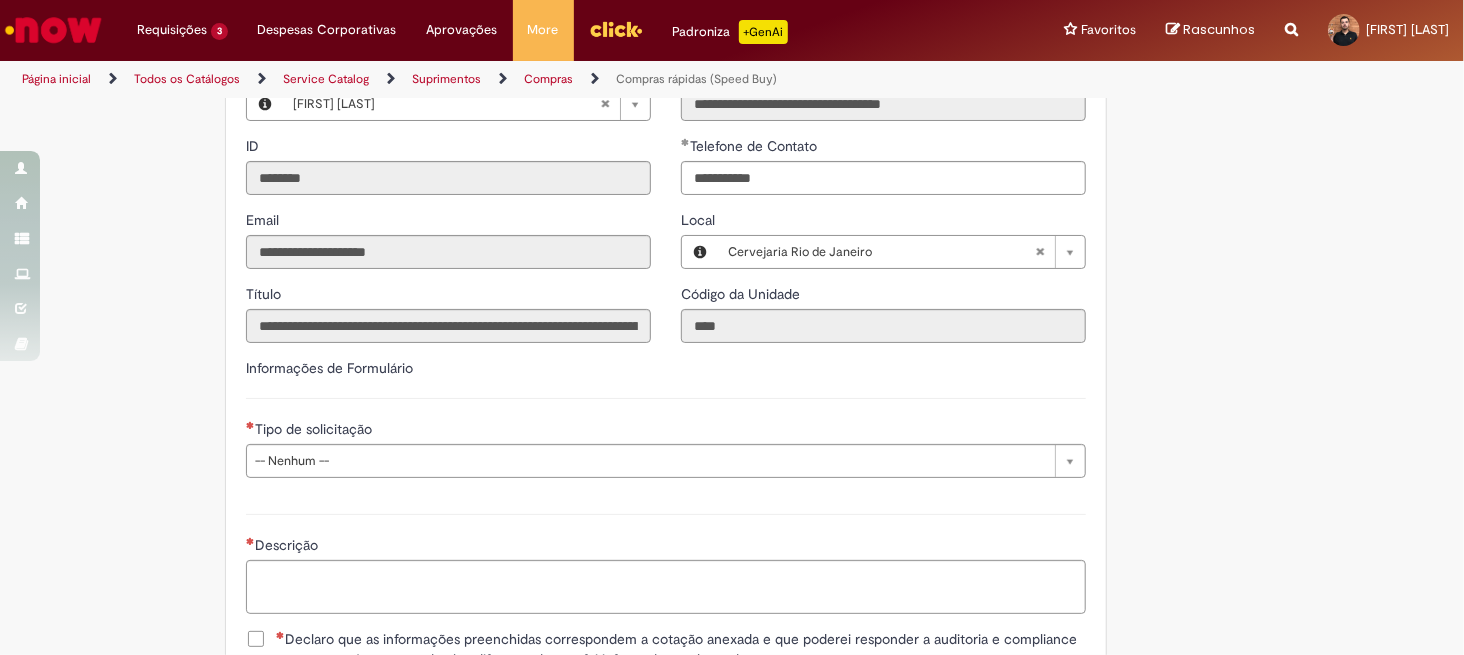 type on "**********" 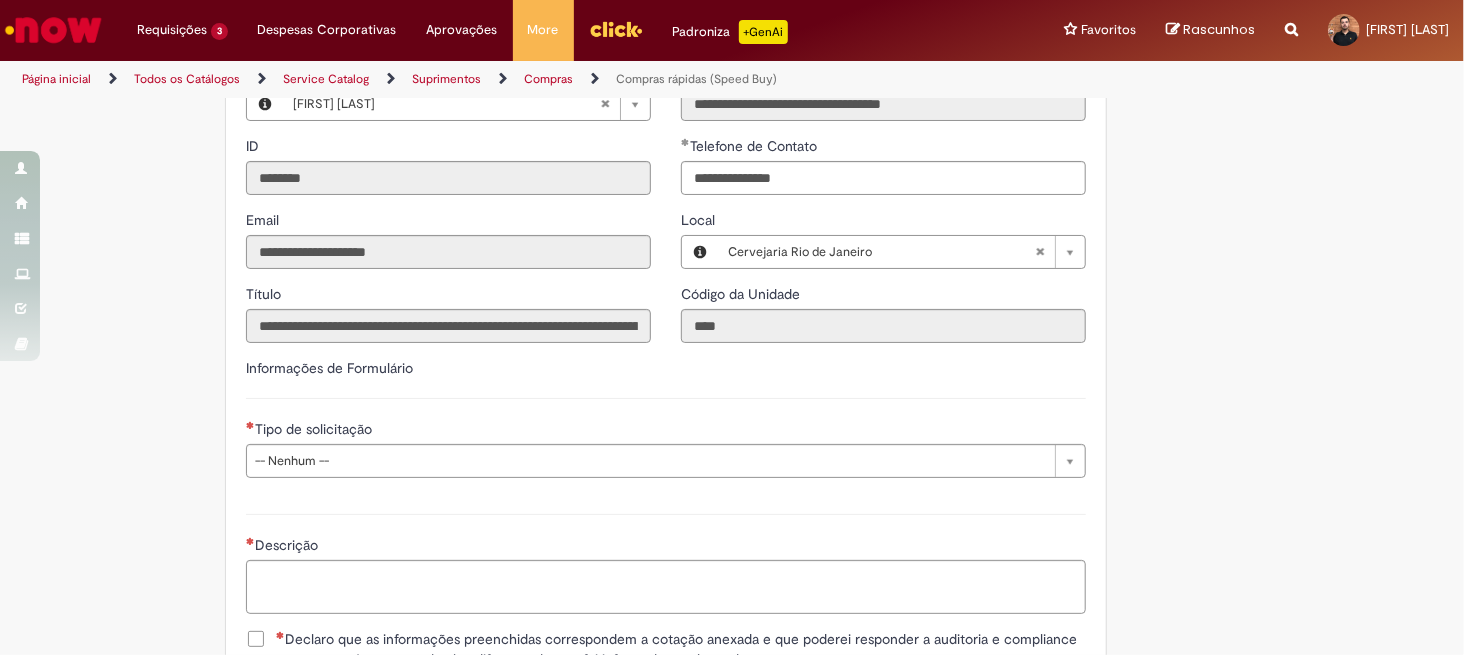 scroll, scrollTop: 2777, scrollLeft: 0, axis: vertical 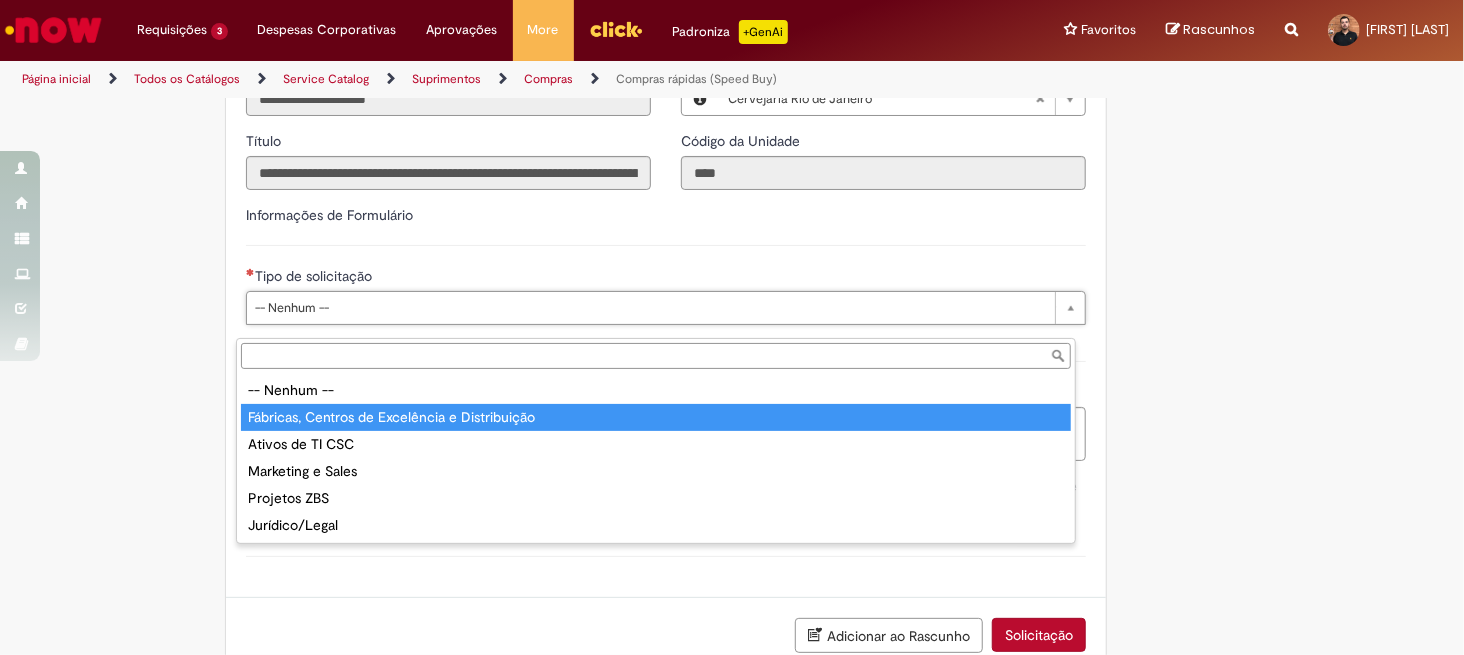 type on "**********" 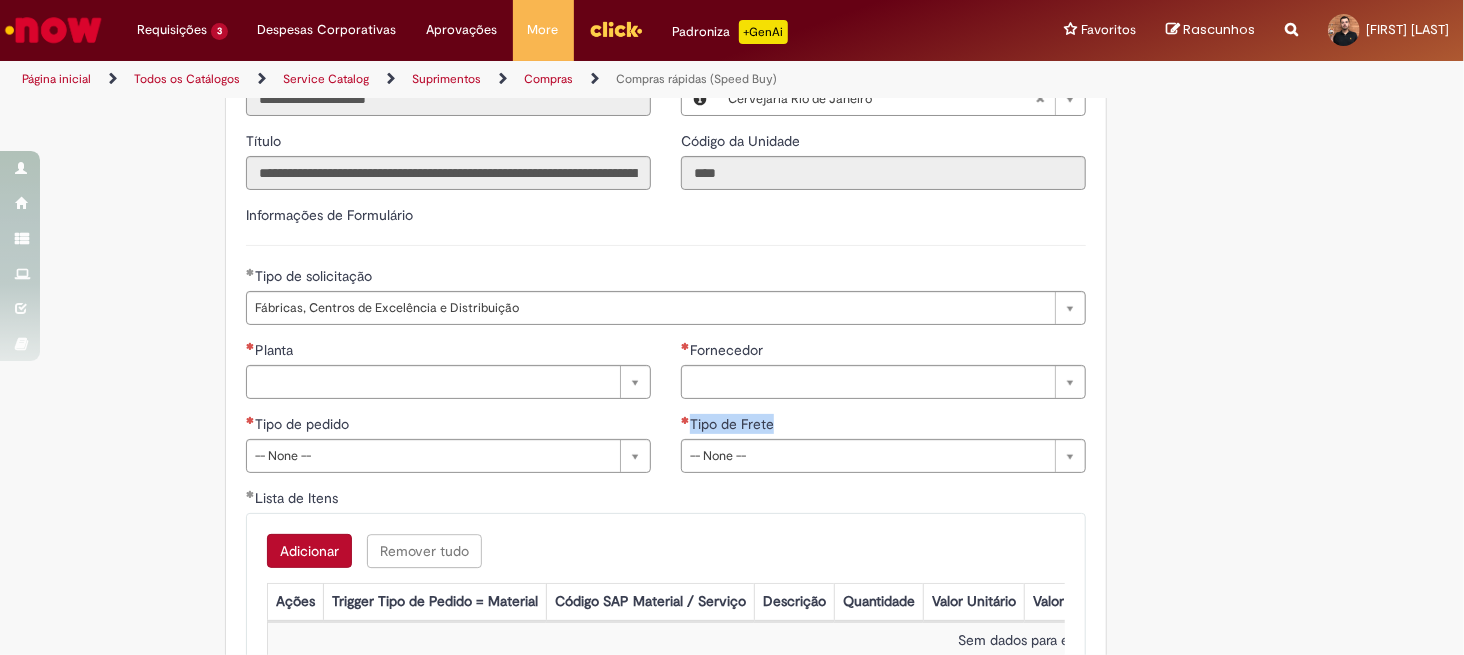 click on "**********" at bounding box center (883, 414) 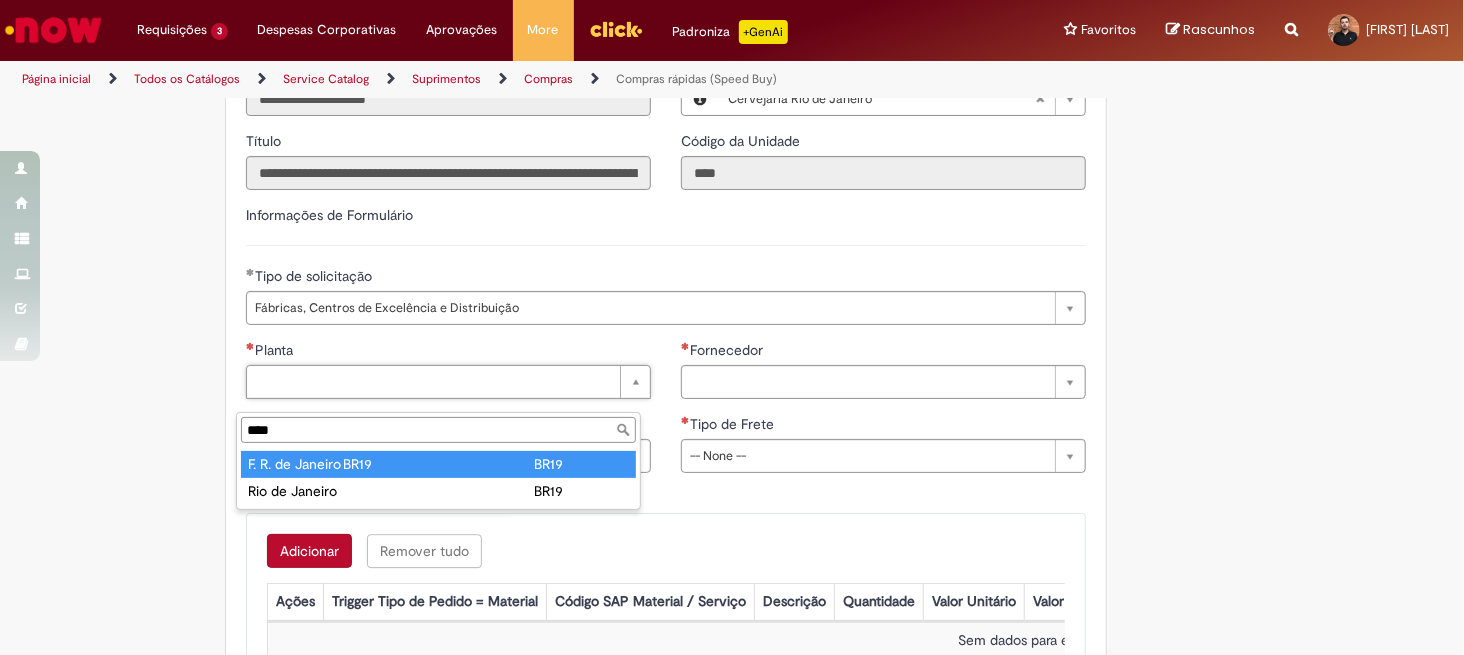 type on "****" 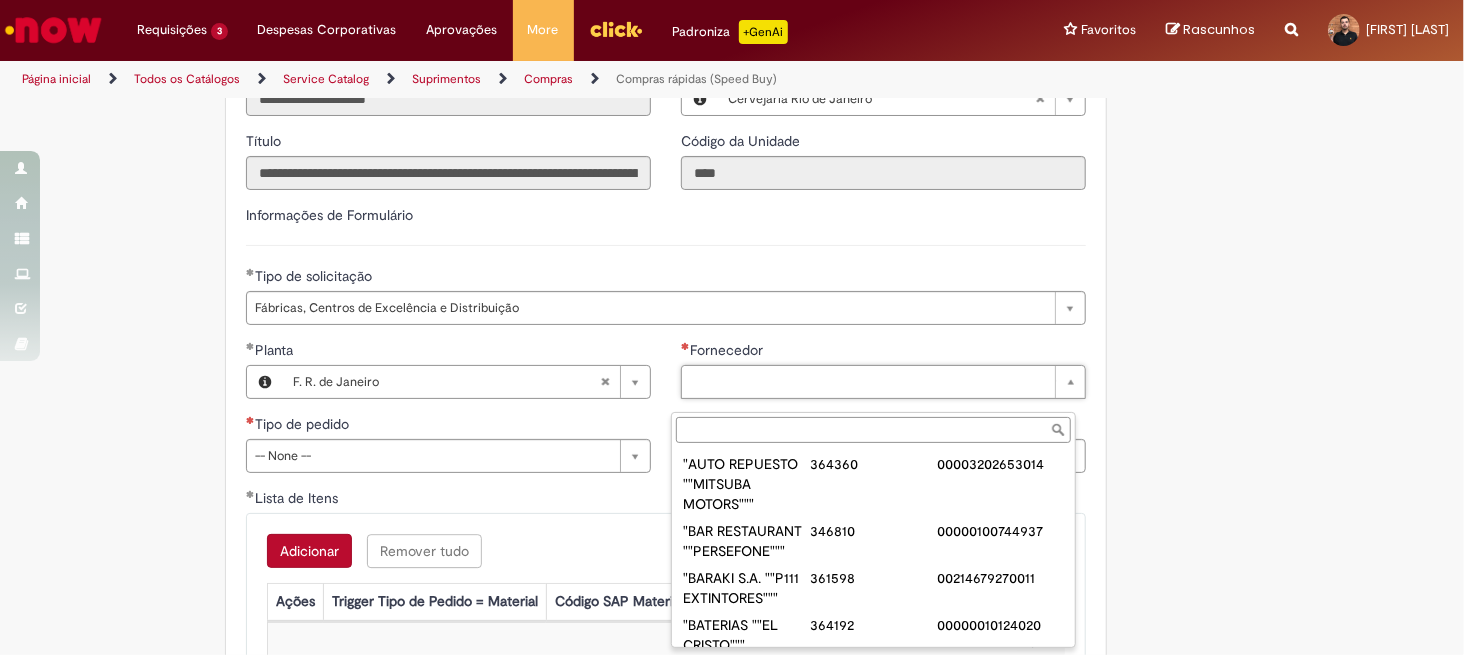 paste on "**********" 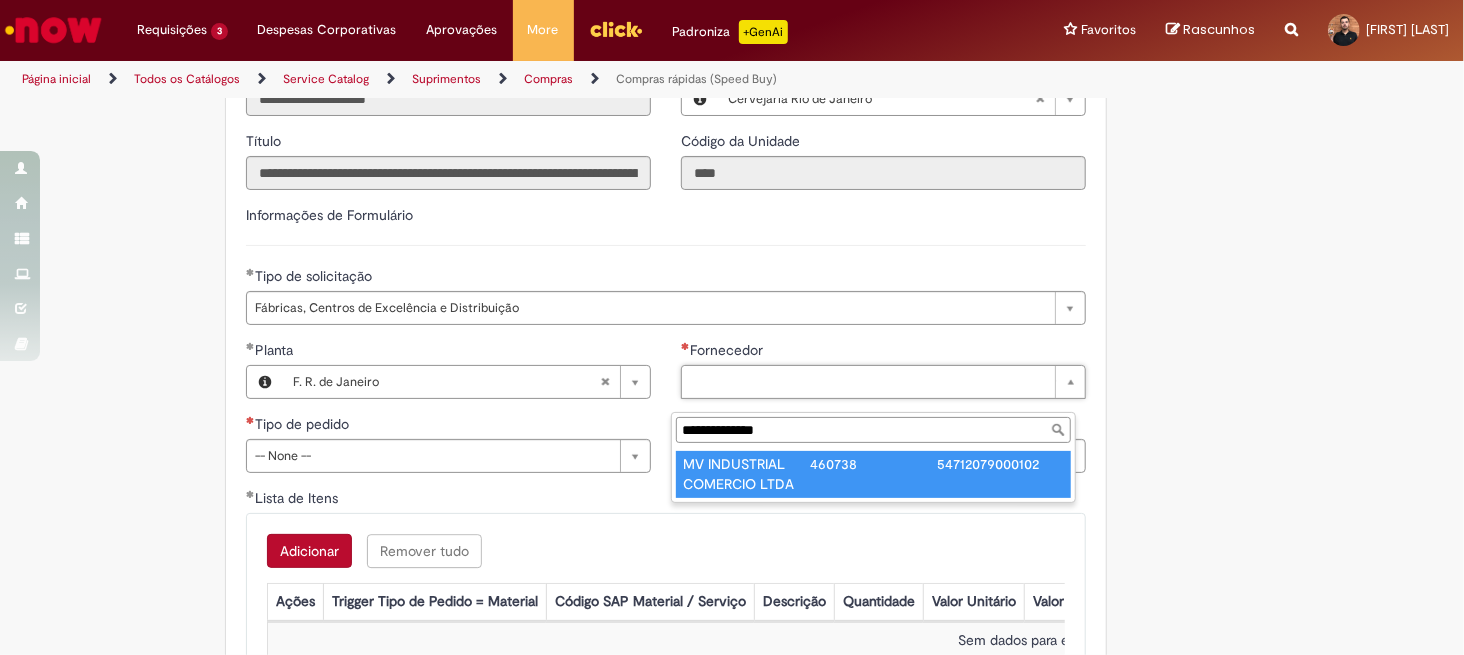 type on "**********" 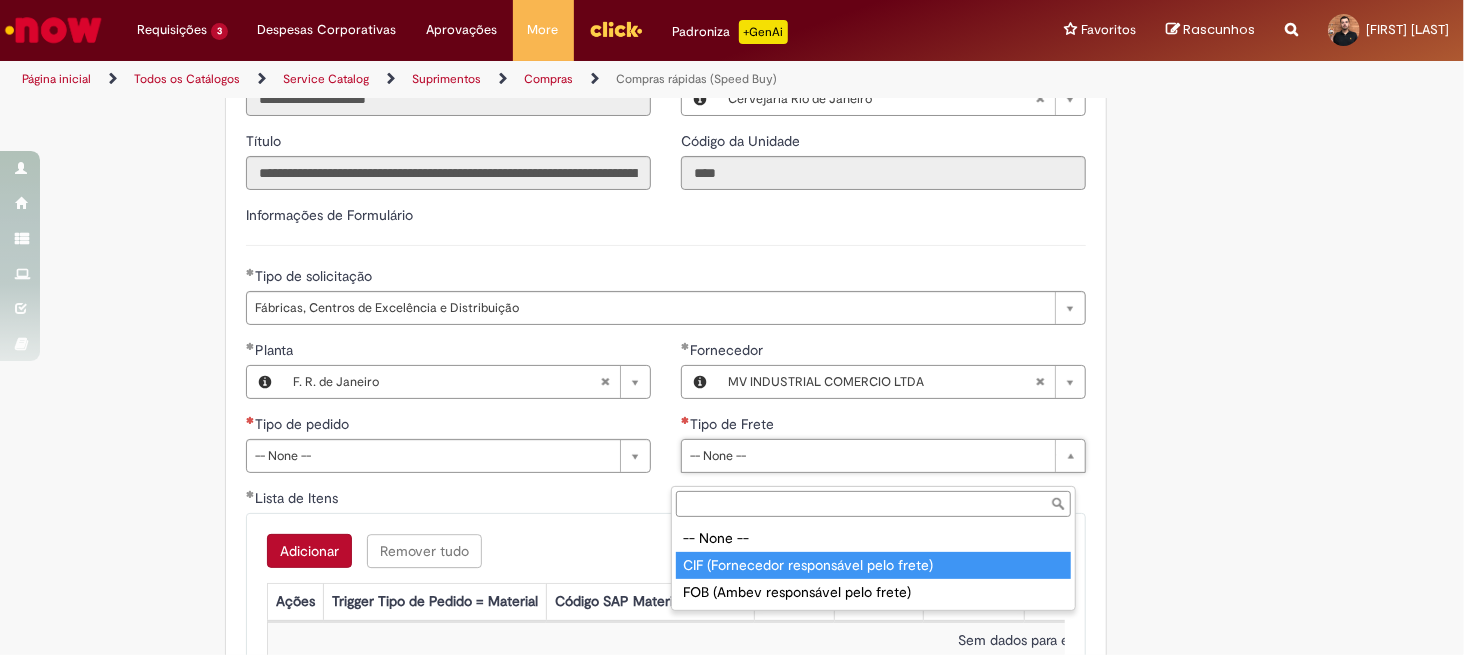 type on "**********" 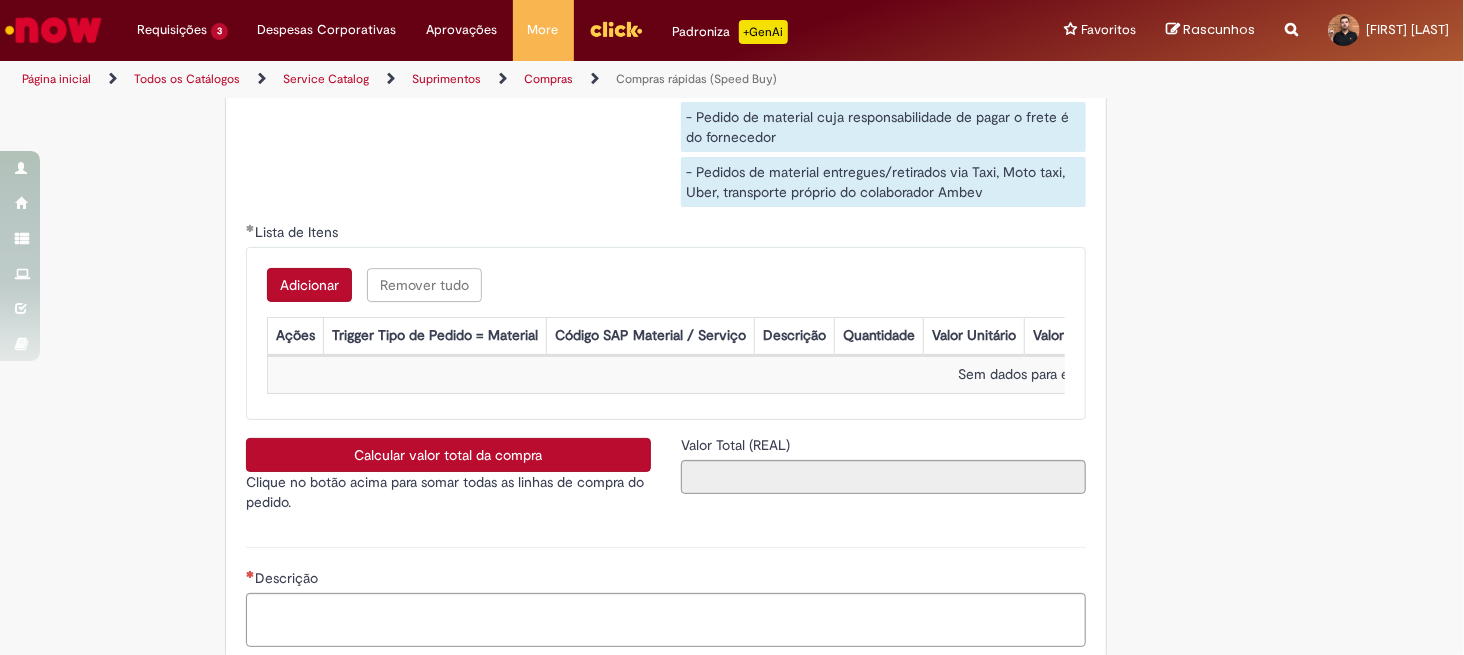 scroll, scrollTop: 3278, scrollLeft: 0, axis: vertical 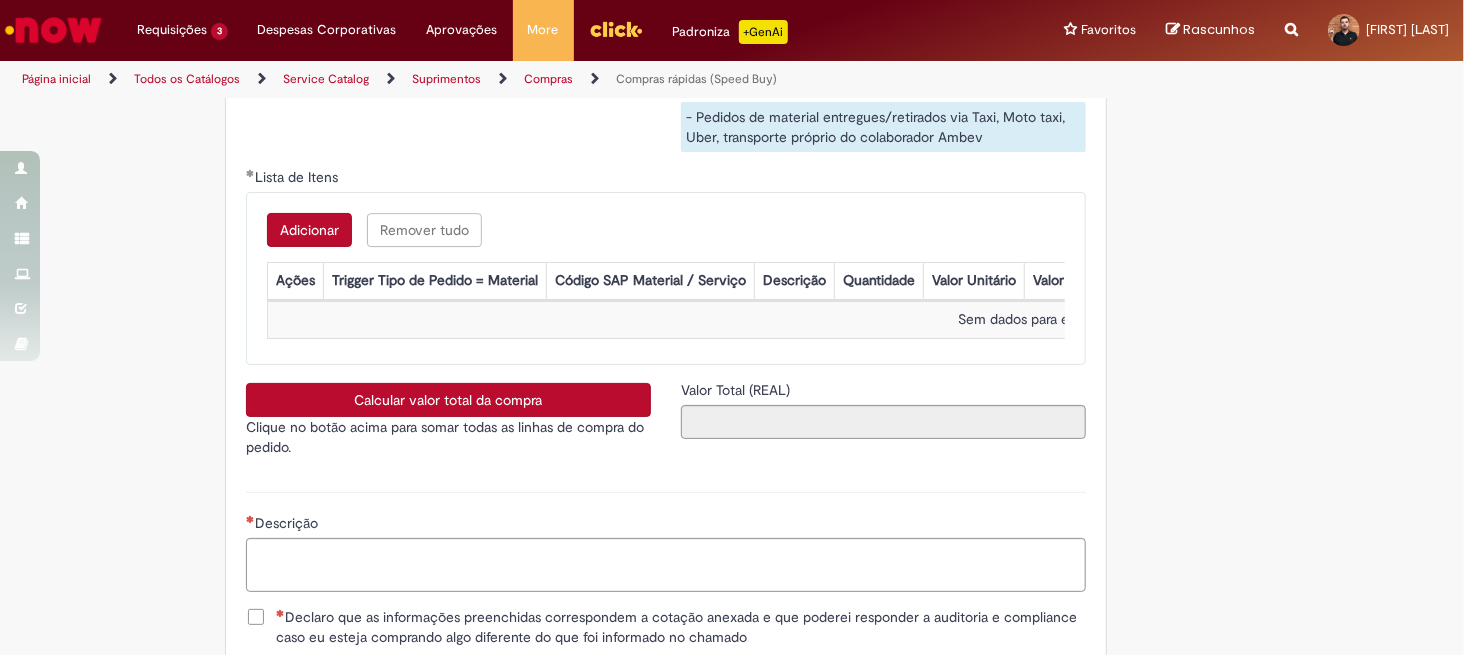 click on "Adicionar" at bounding box center [309, 230] 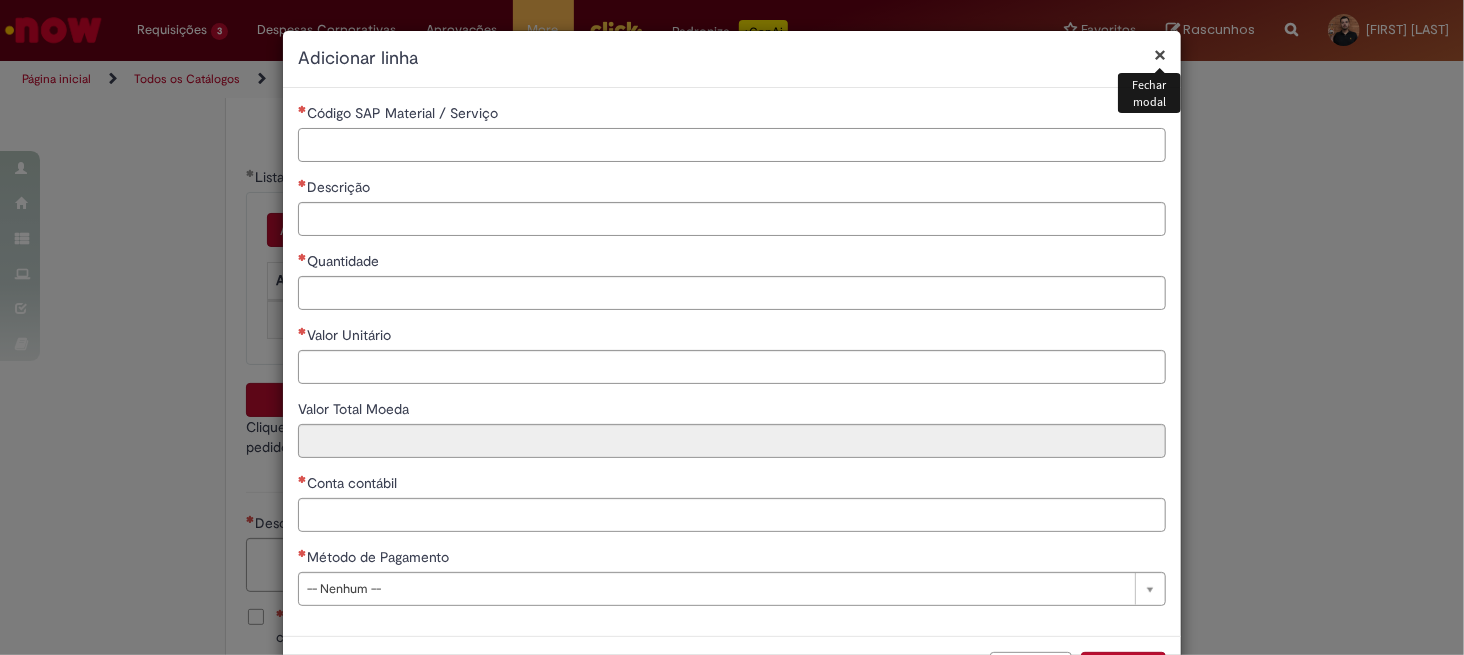 click on "Código SAP Material / Serviço" at bounding box center [732, 145] 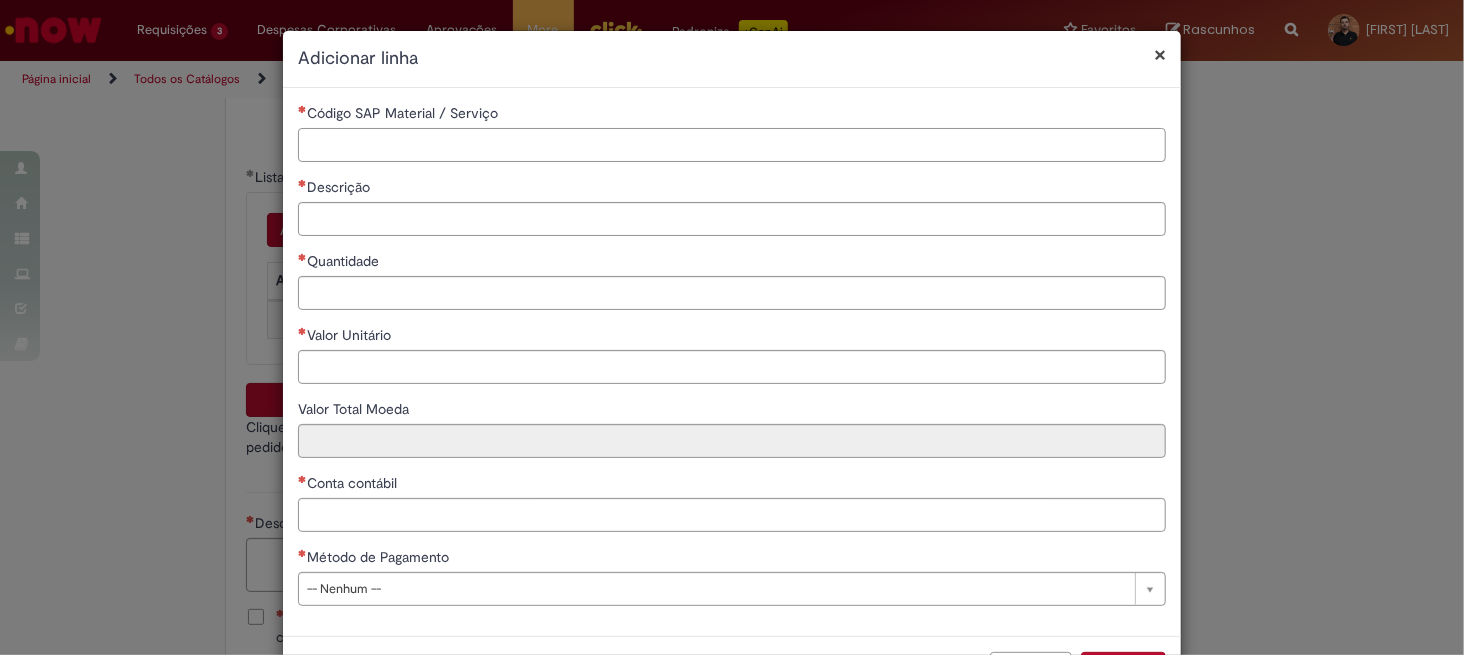 paste on "********" 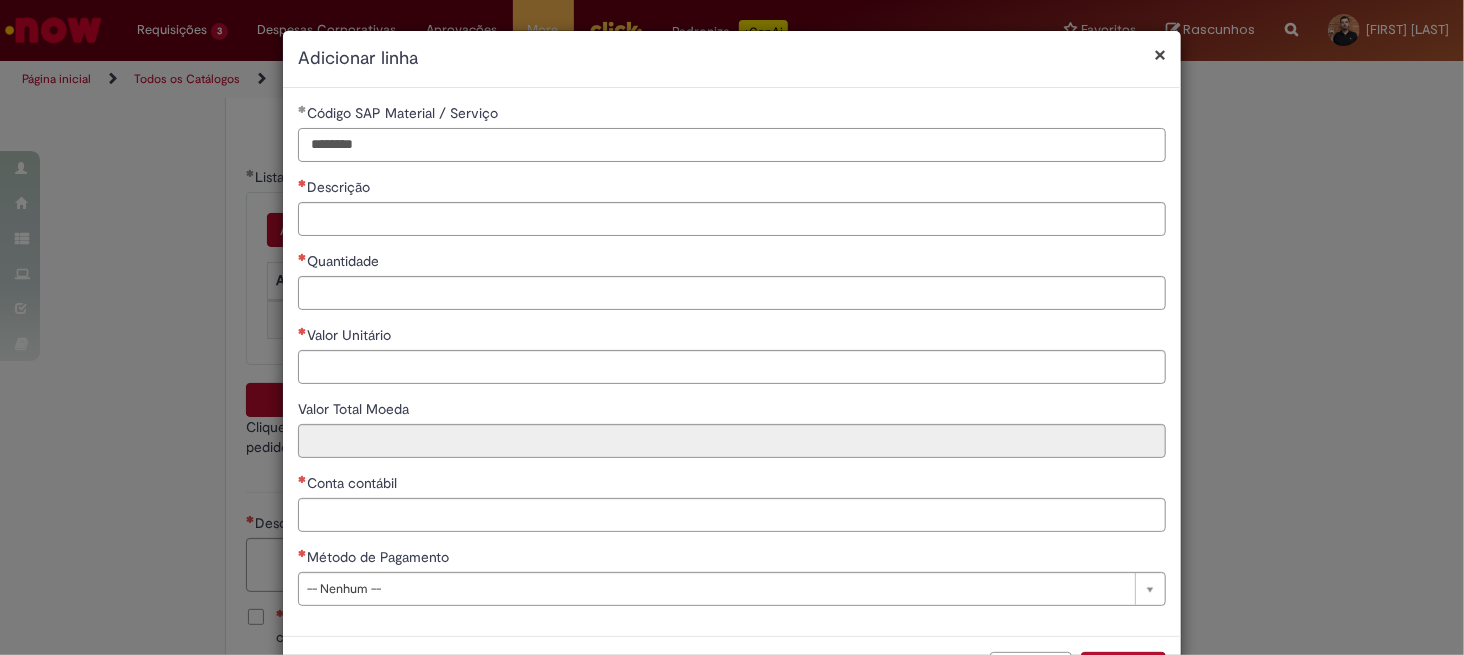 type on "********" 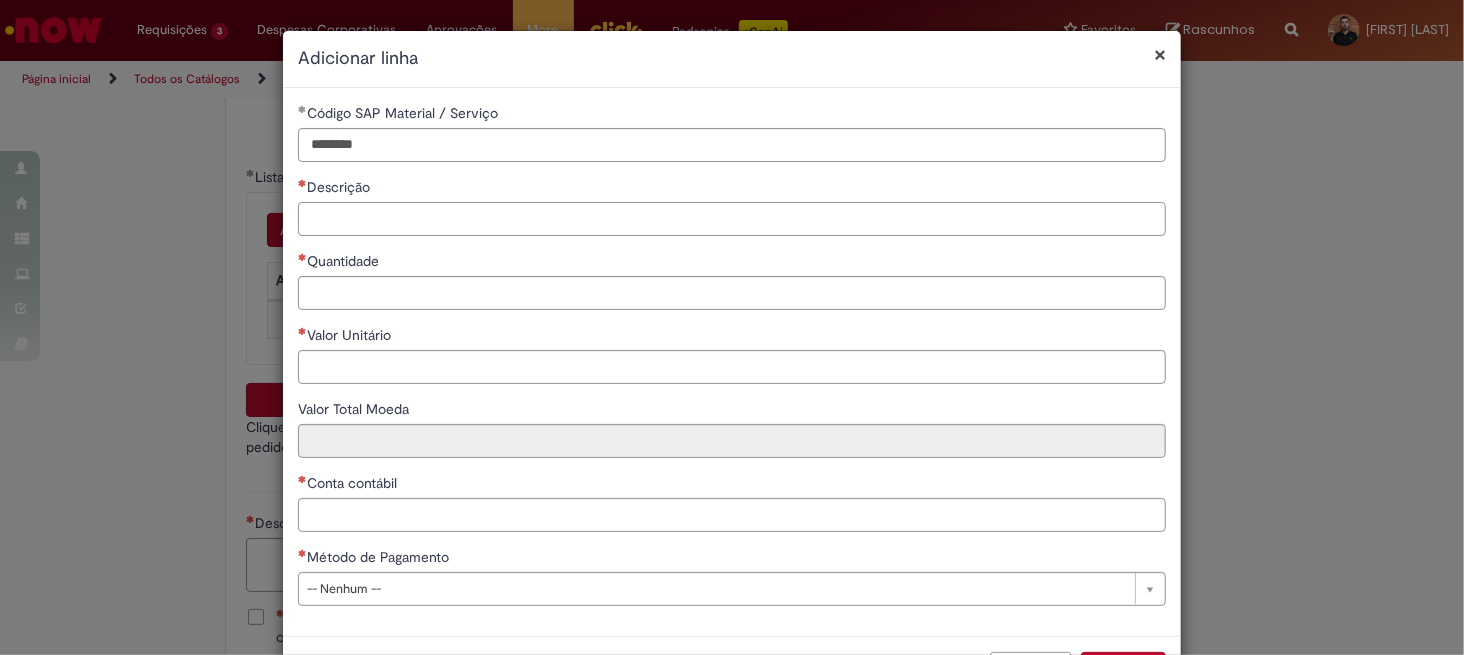 click on "Descrição" at bounding box center [732, 219] 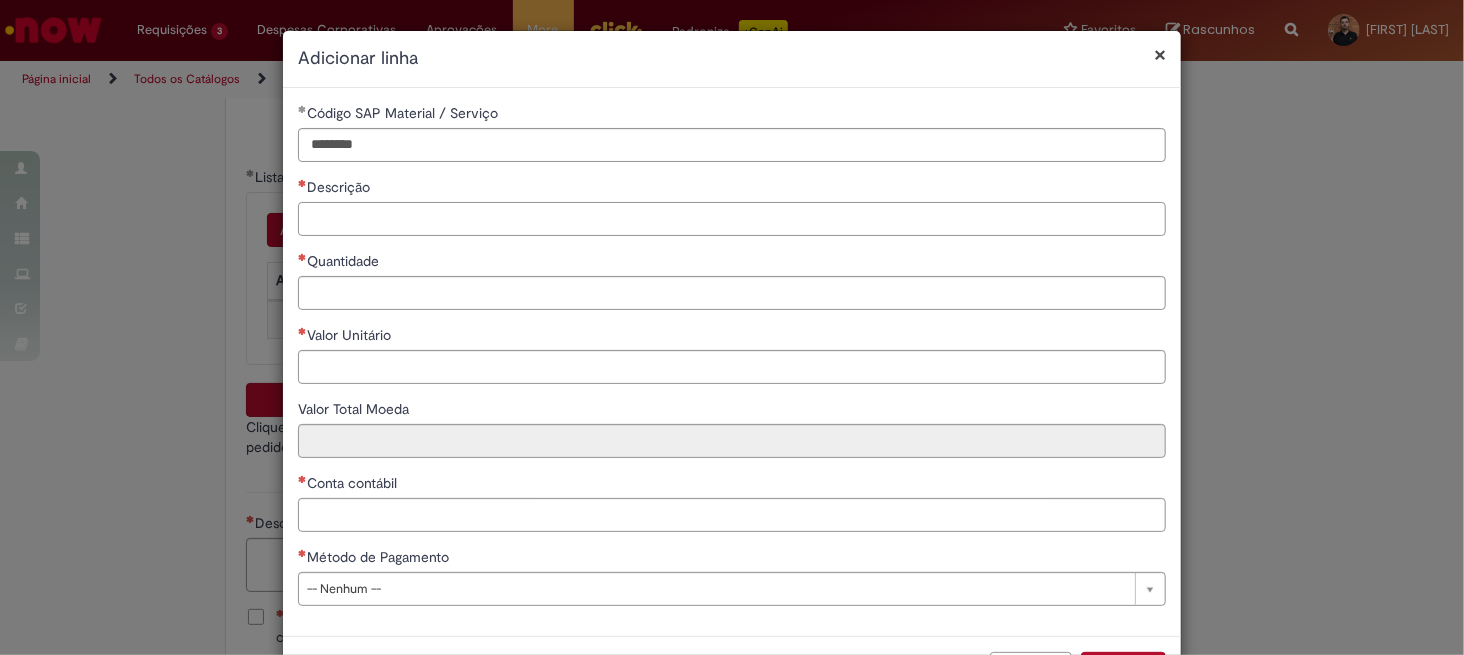 paste on "**********" 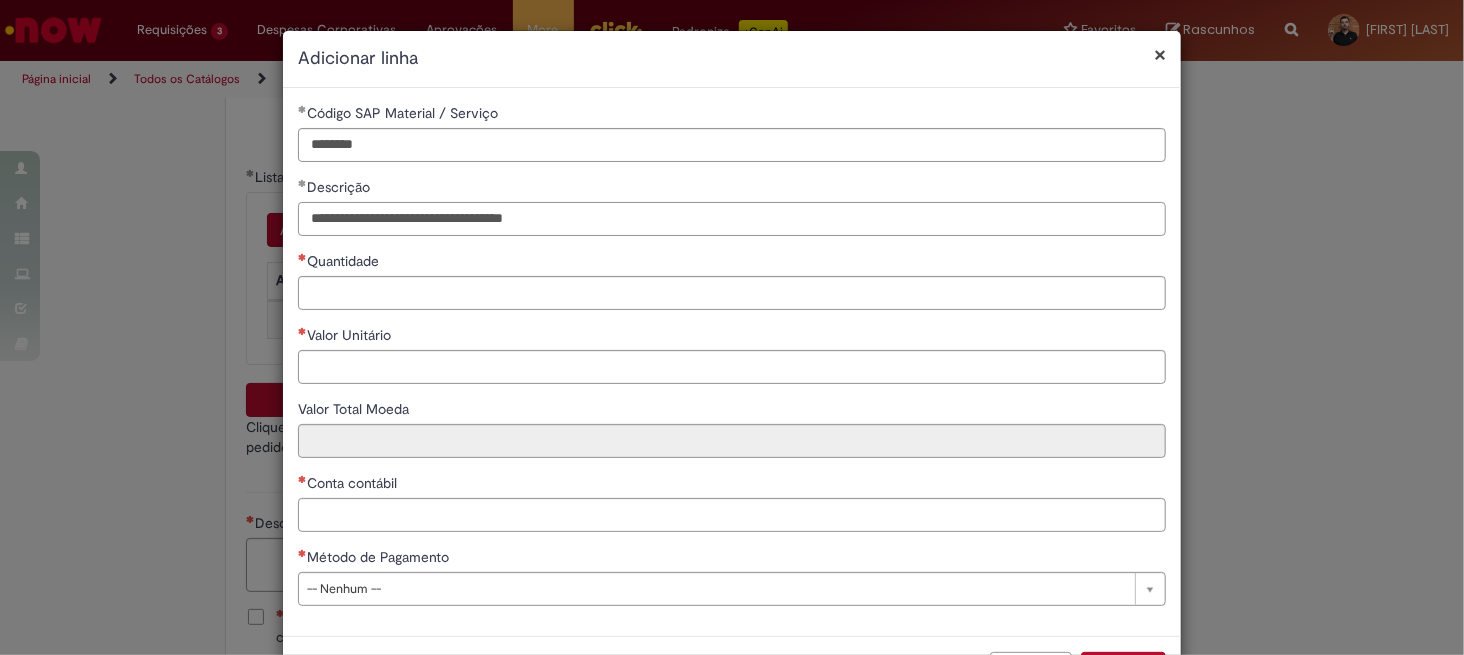 type on "**********" 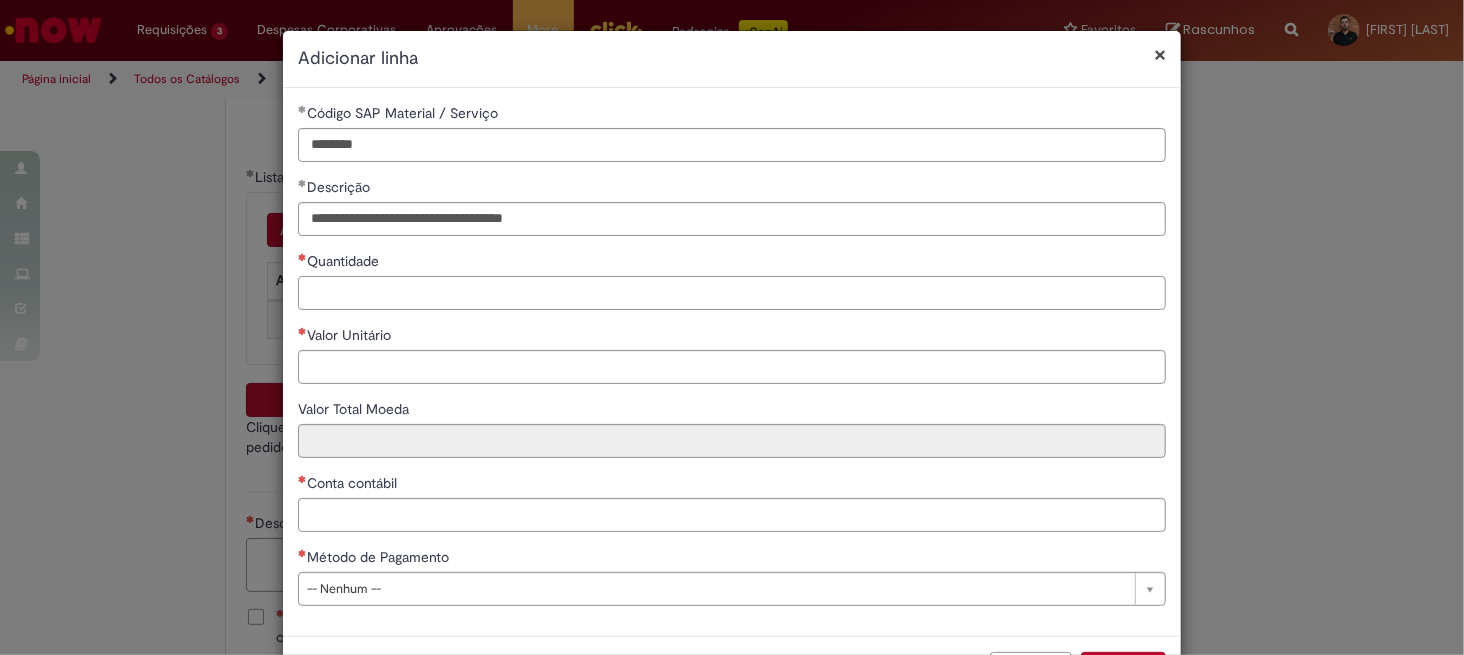 click on "Quantidade" at bounding box center [732, 293] 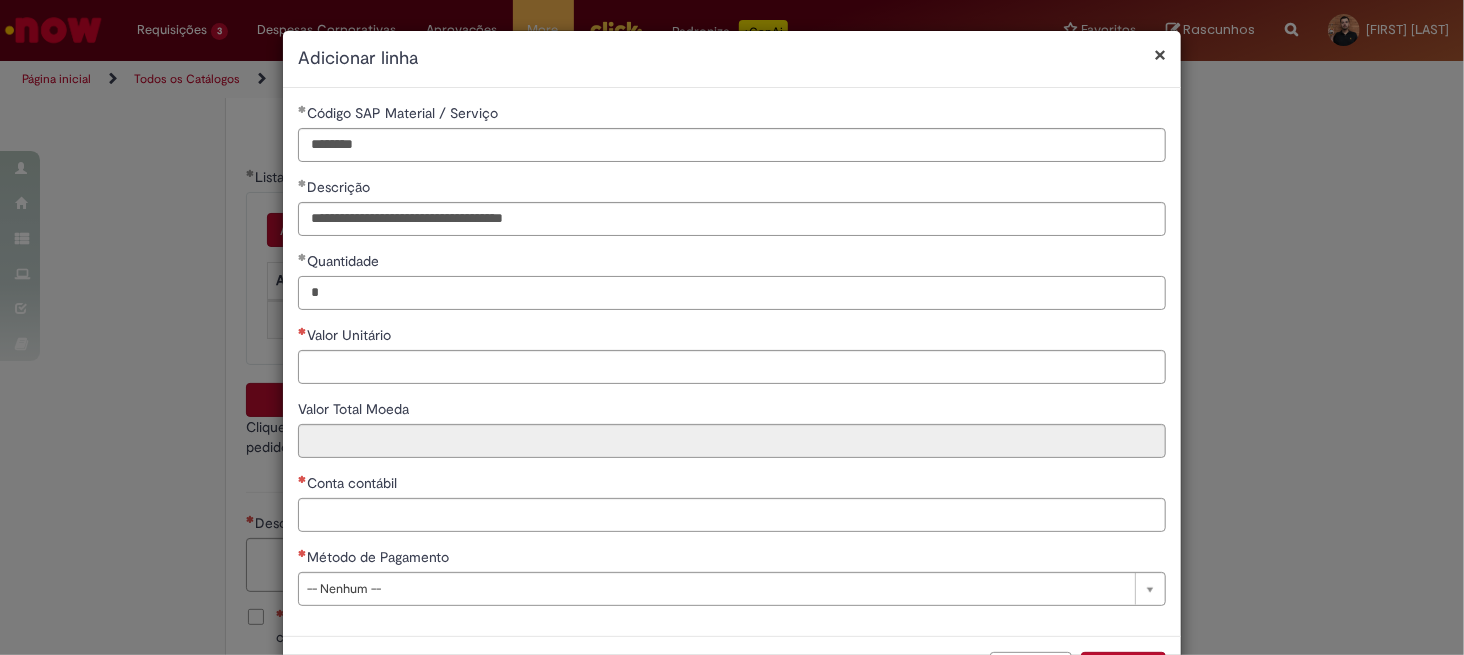type on "*" 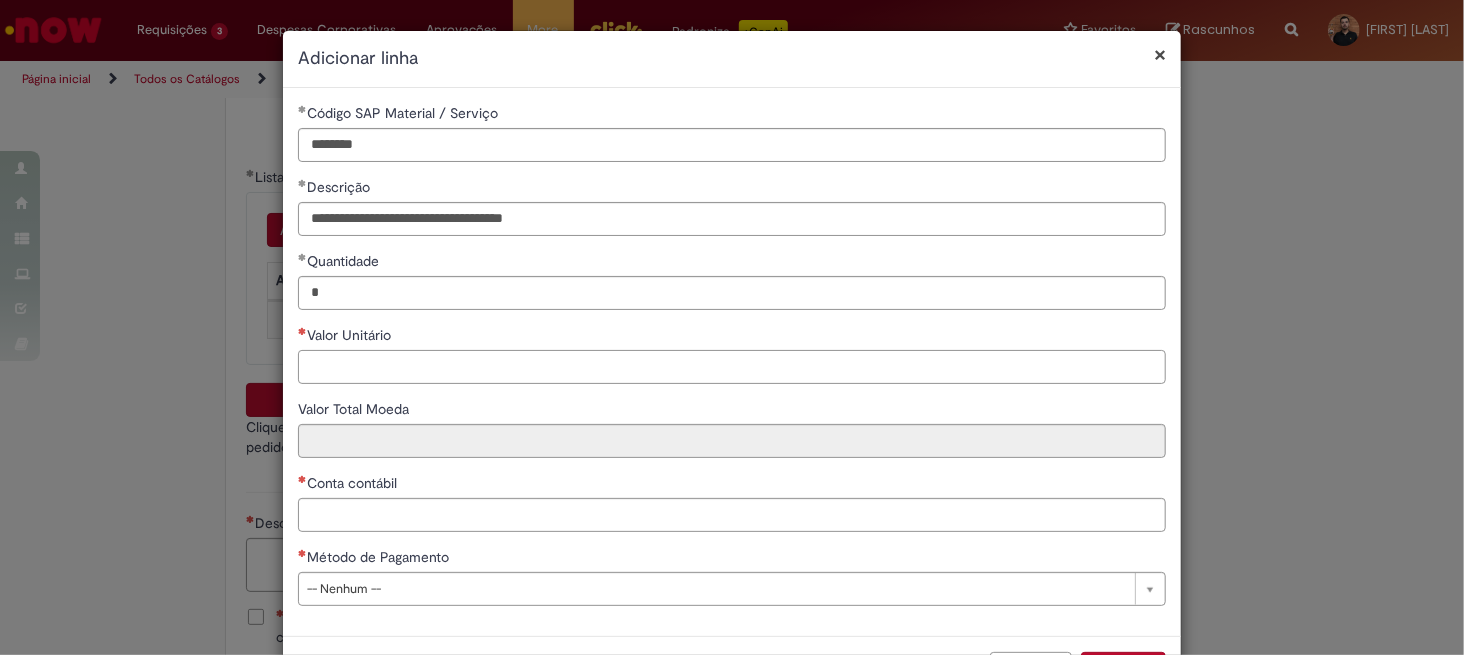 click on "Valor Unitário" at bounding box center [732, 367] 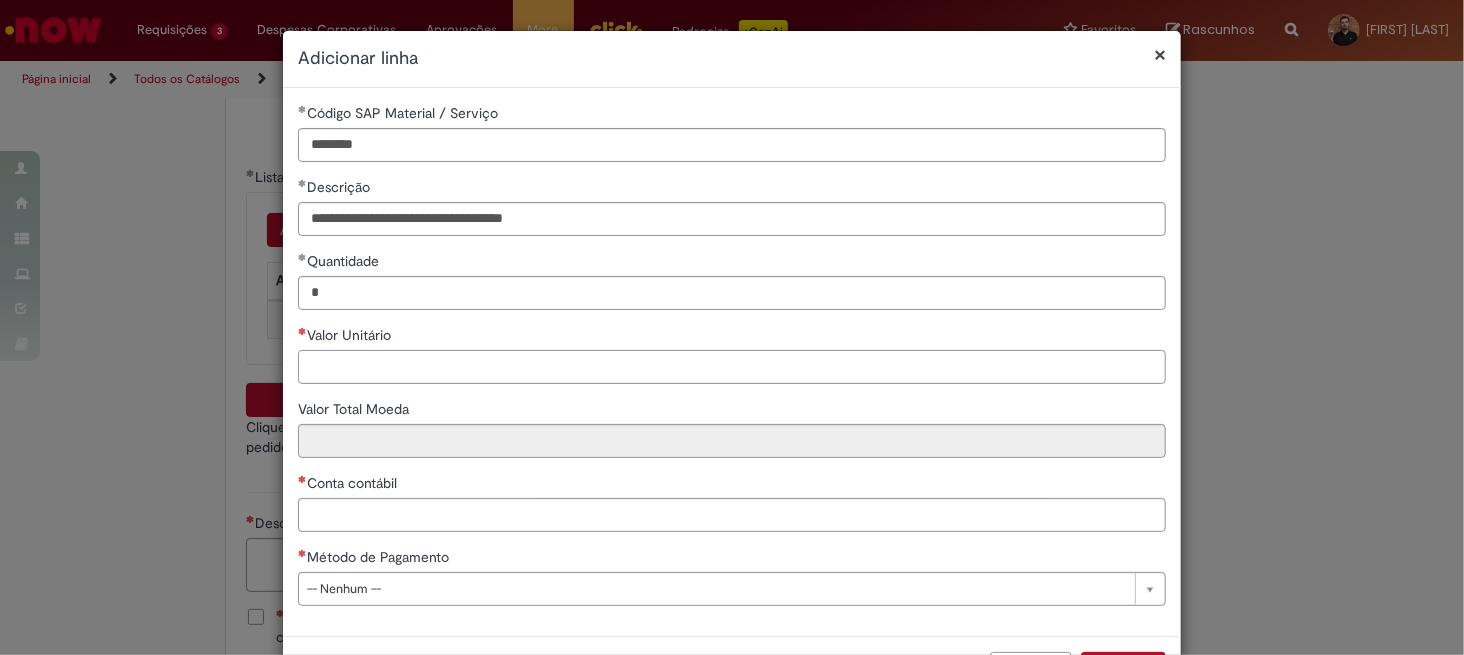 paste on "*********" 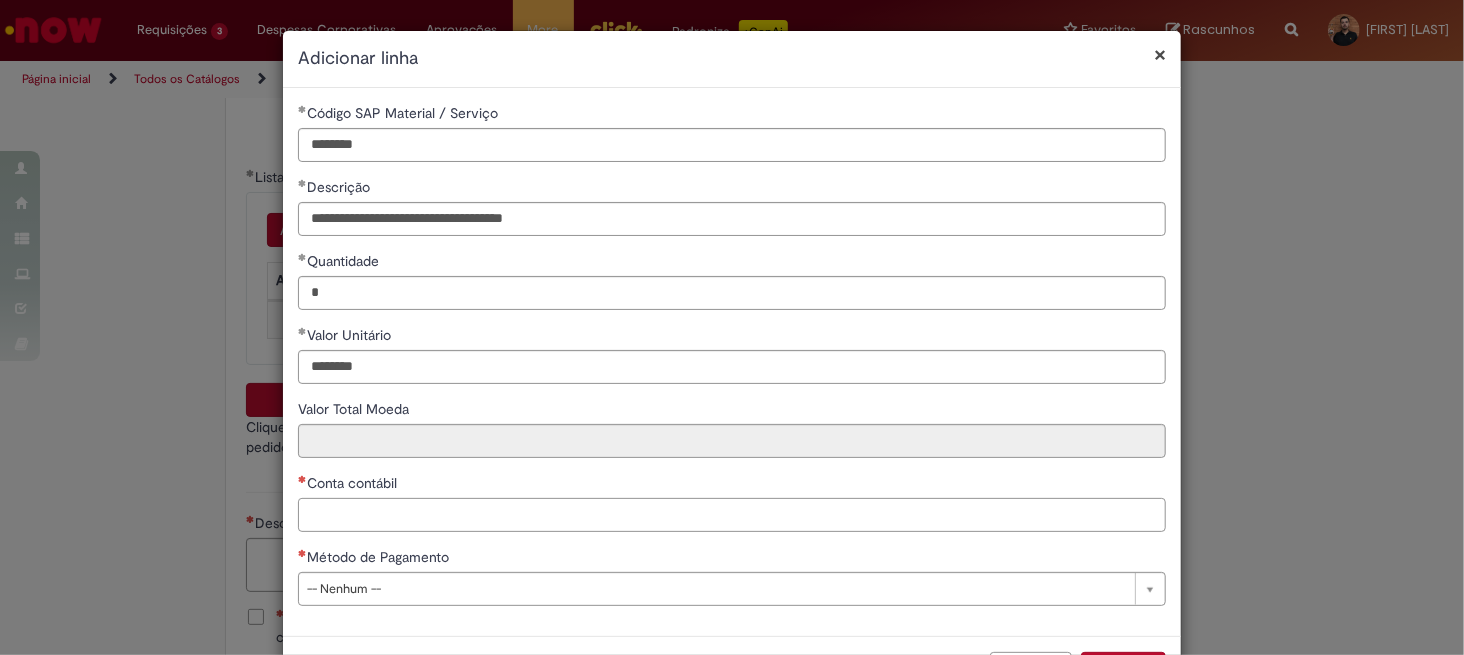 click on "Conta contábil" at bounding box center [732, 515] 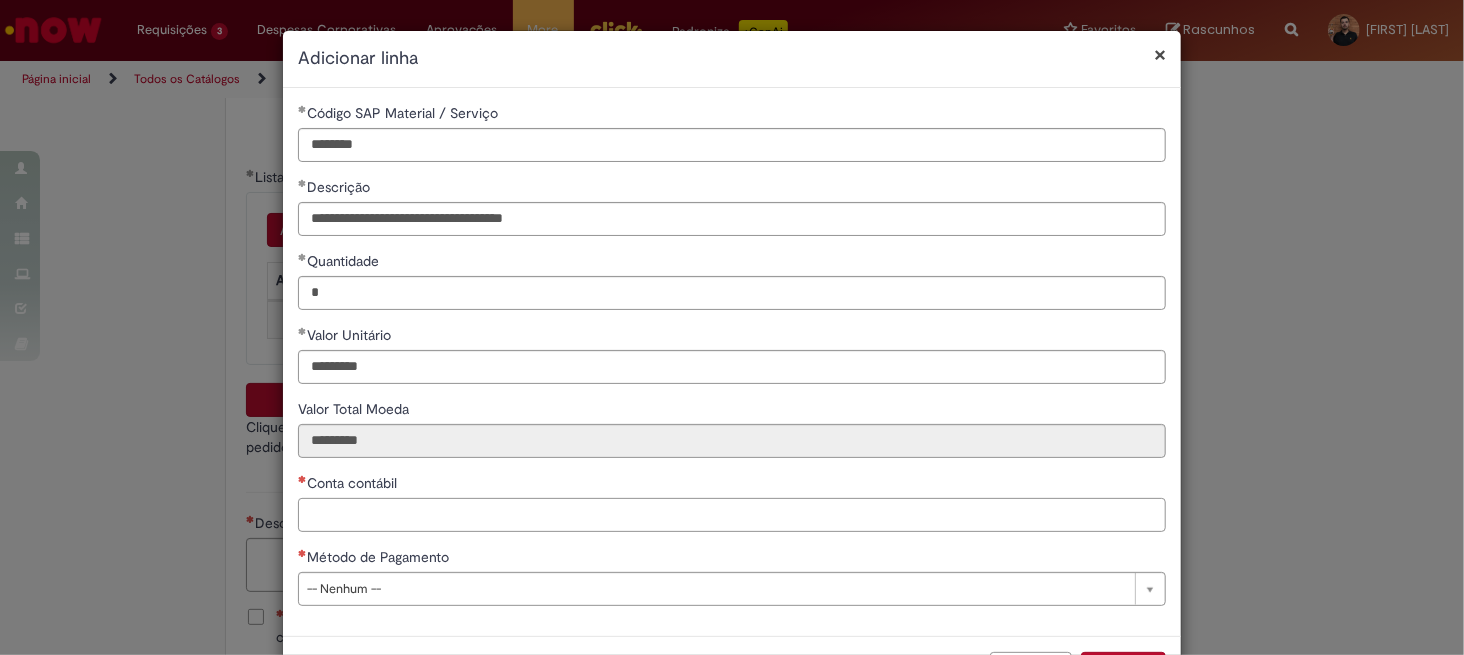 paste on "**********" 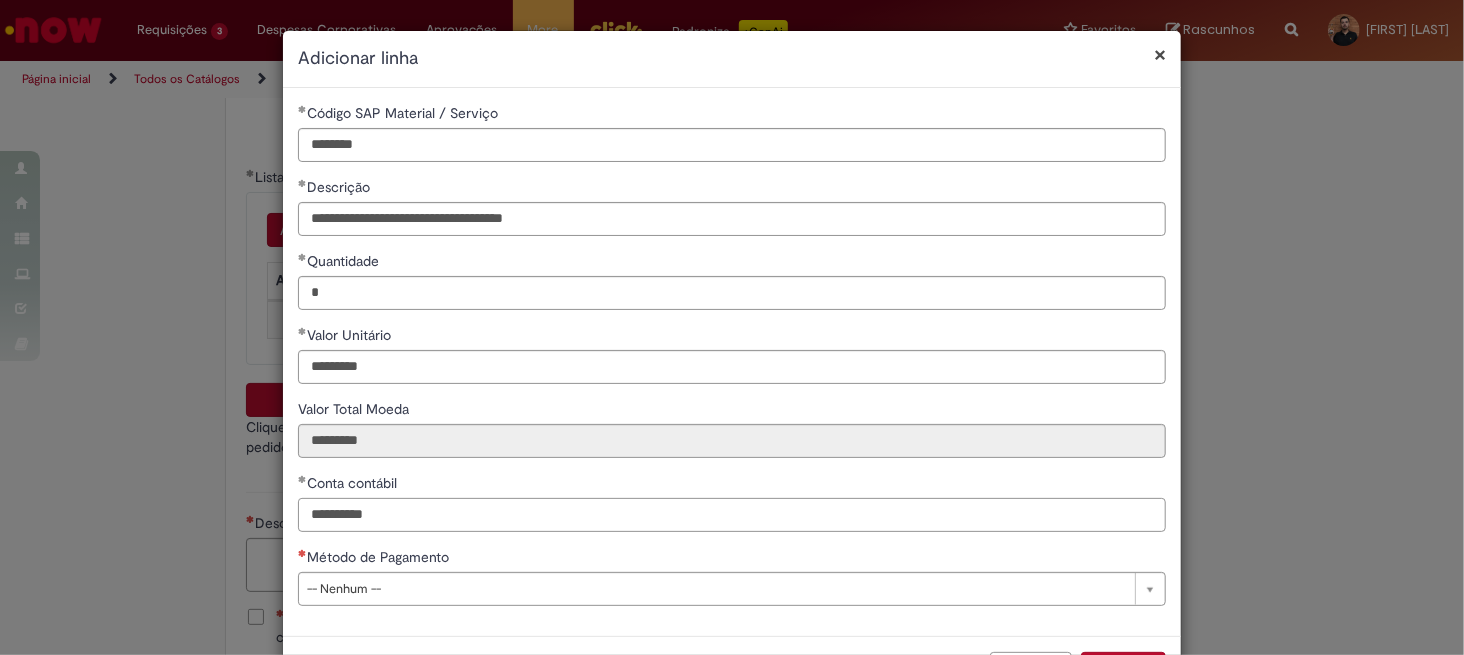 type on "**********" 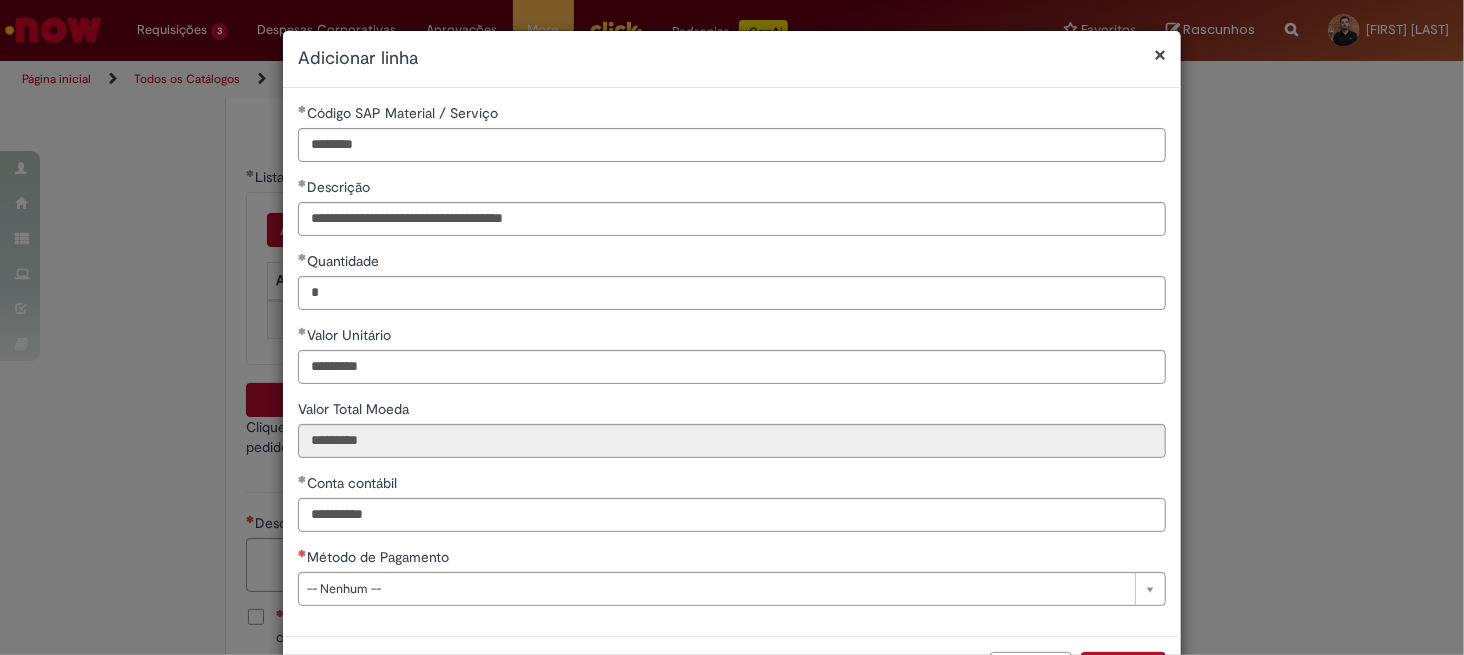 type 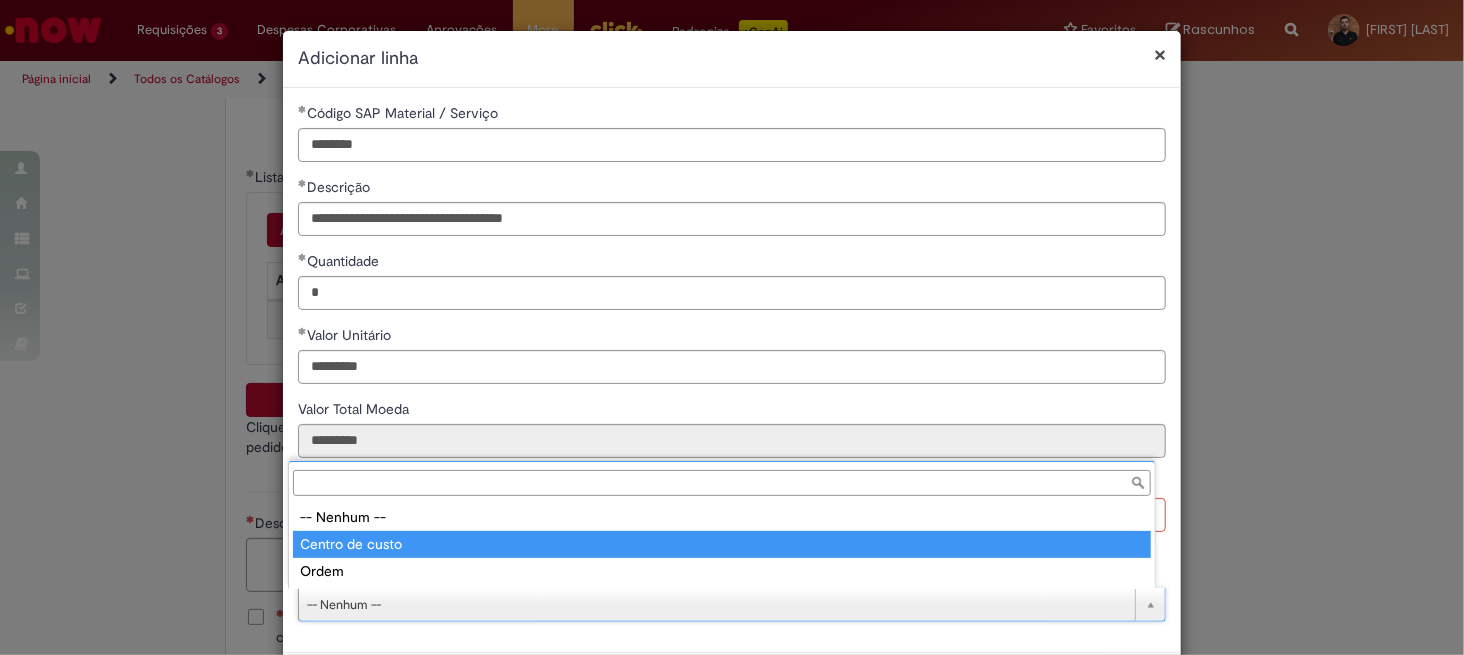 type on "**********" 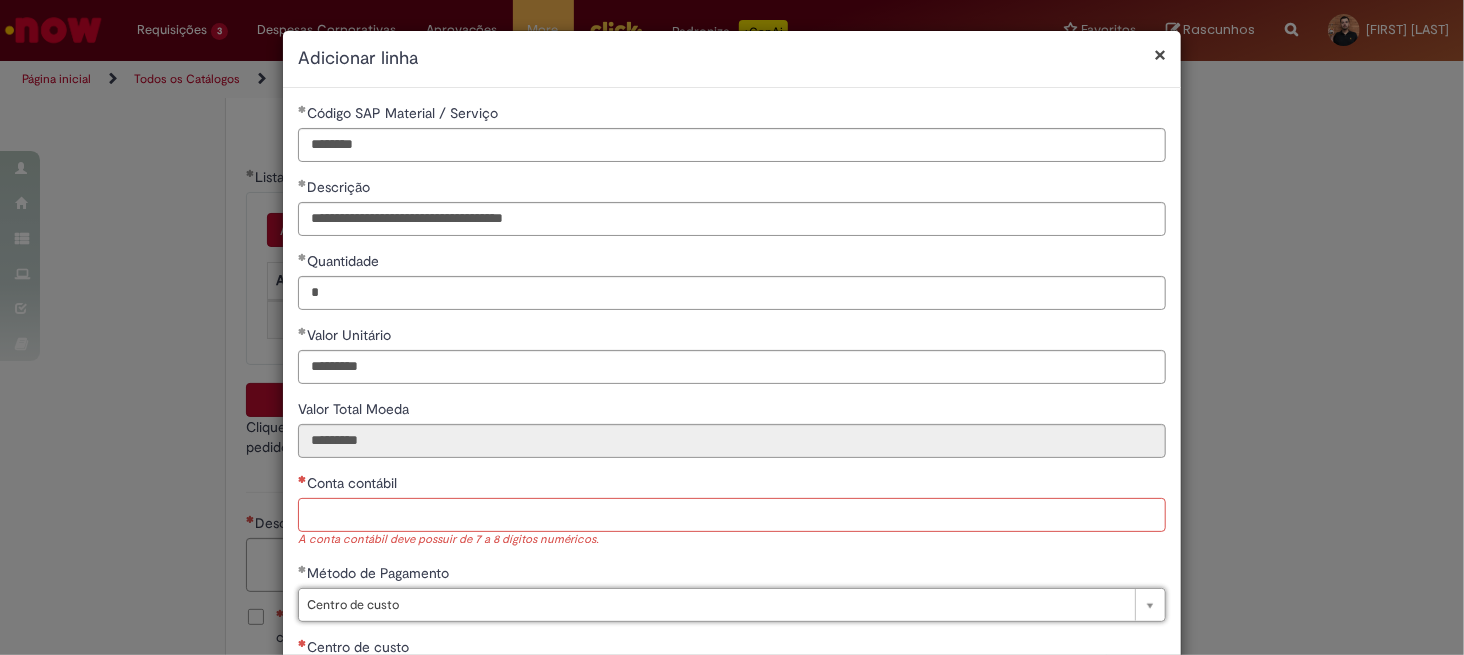 click on "Conta contábil" at bounding box center (732, 515) 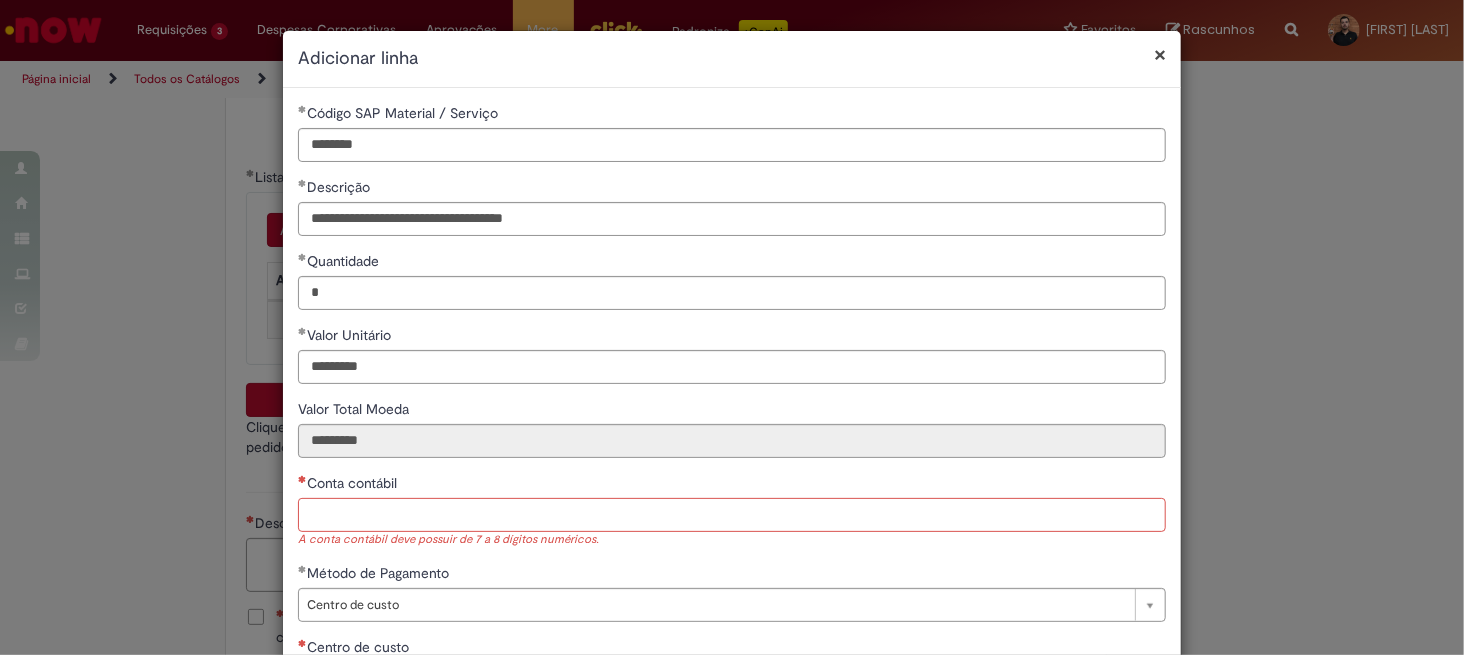 paste on "********" 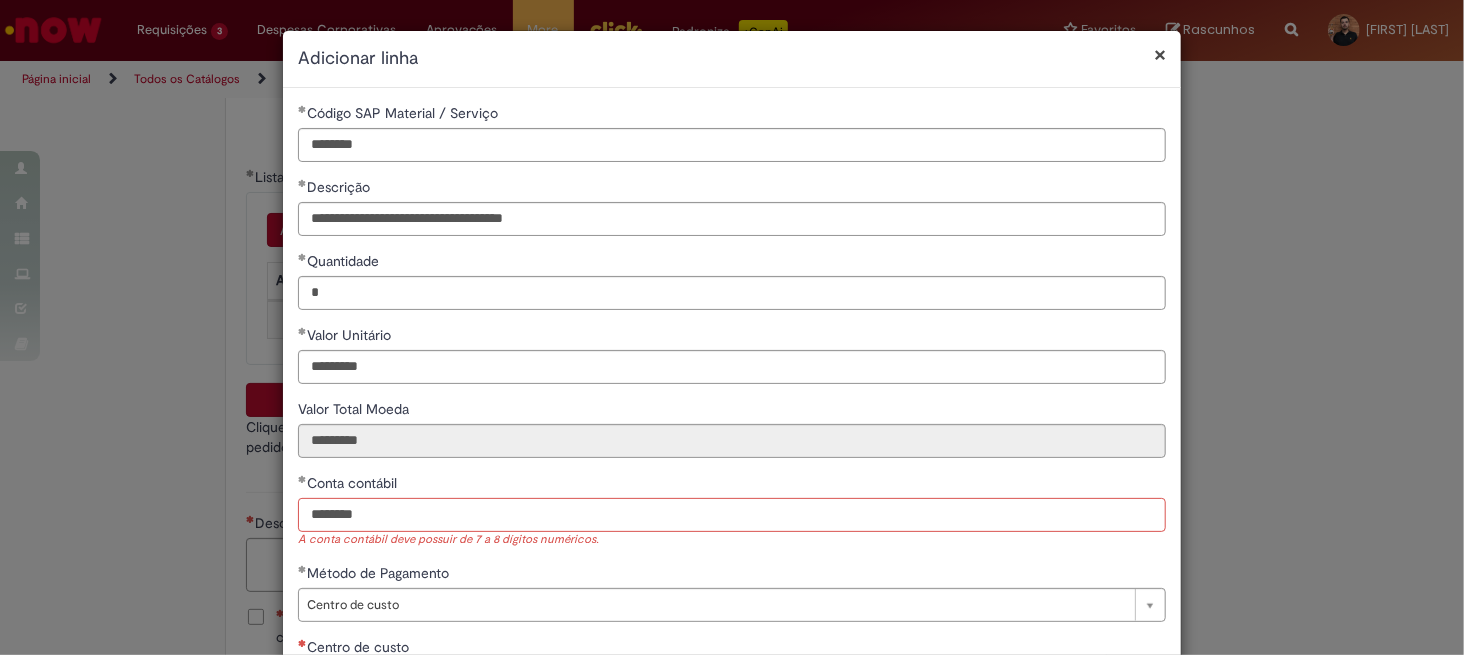 type on "********" 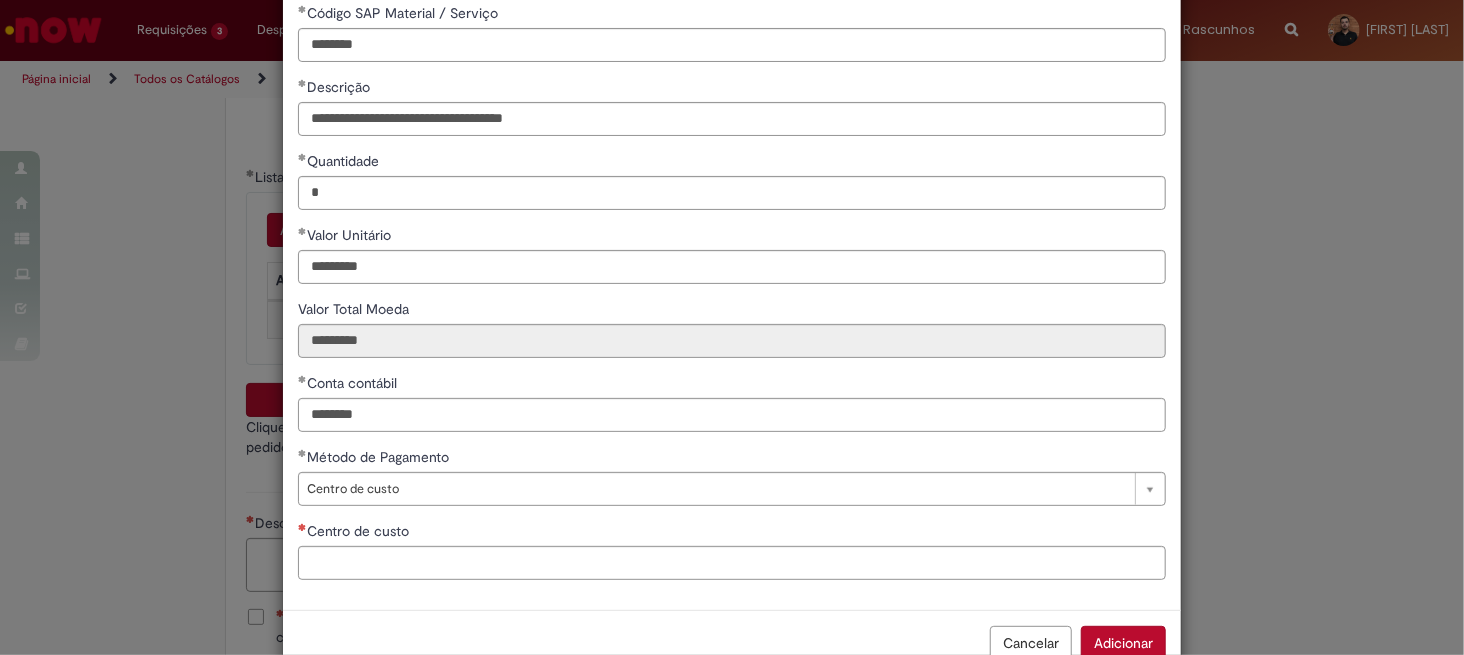 scroll, scrollTop: 116, scrollLeft: 0, axis: vertical 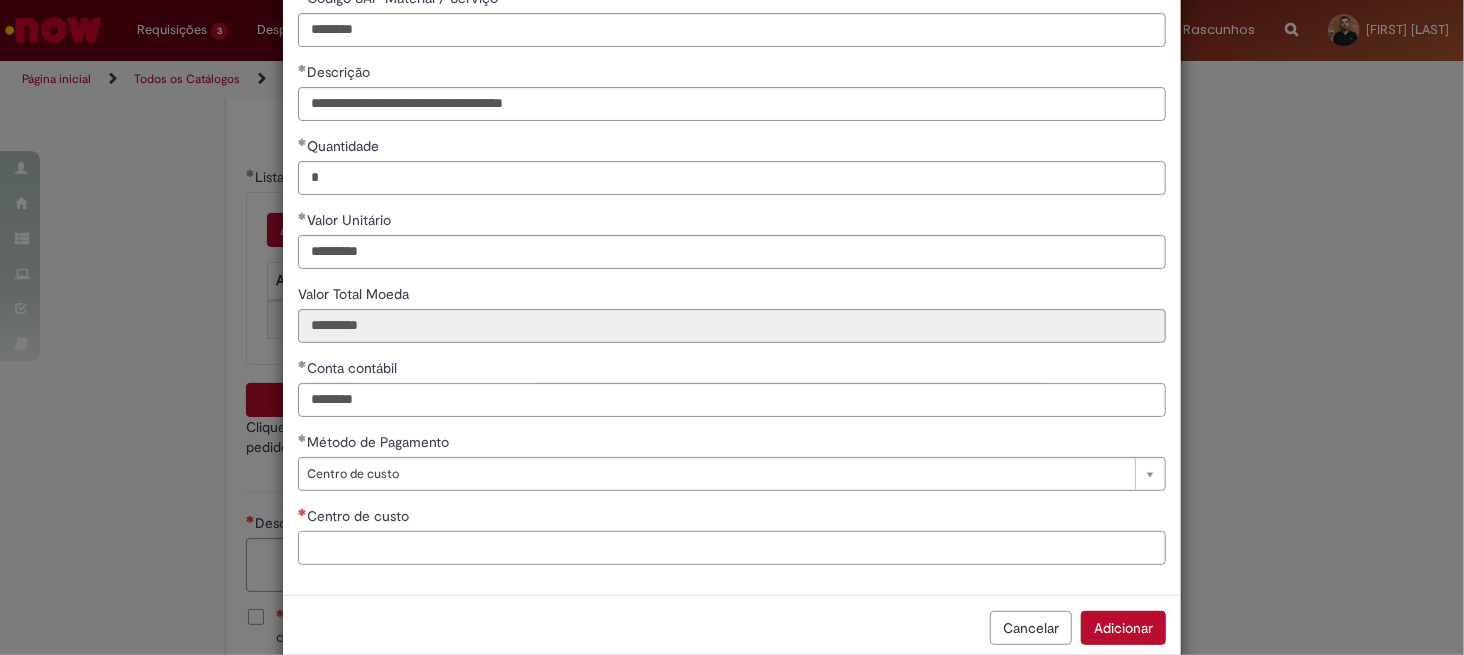 click on "Centro de custo" at bounding box center [732, 548] 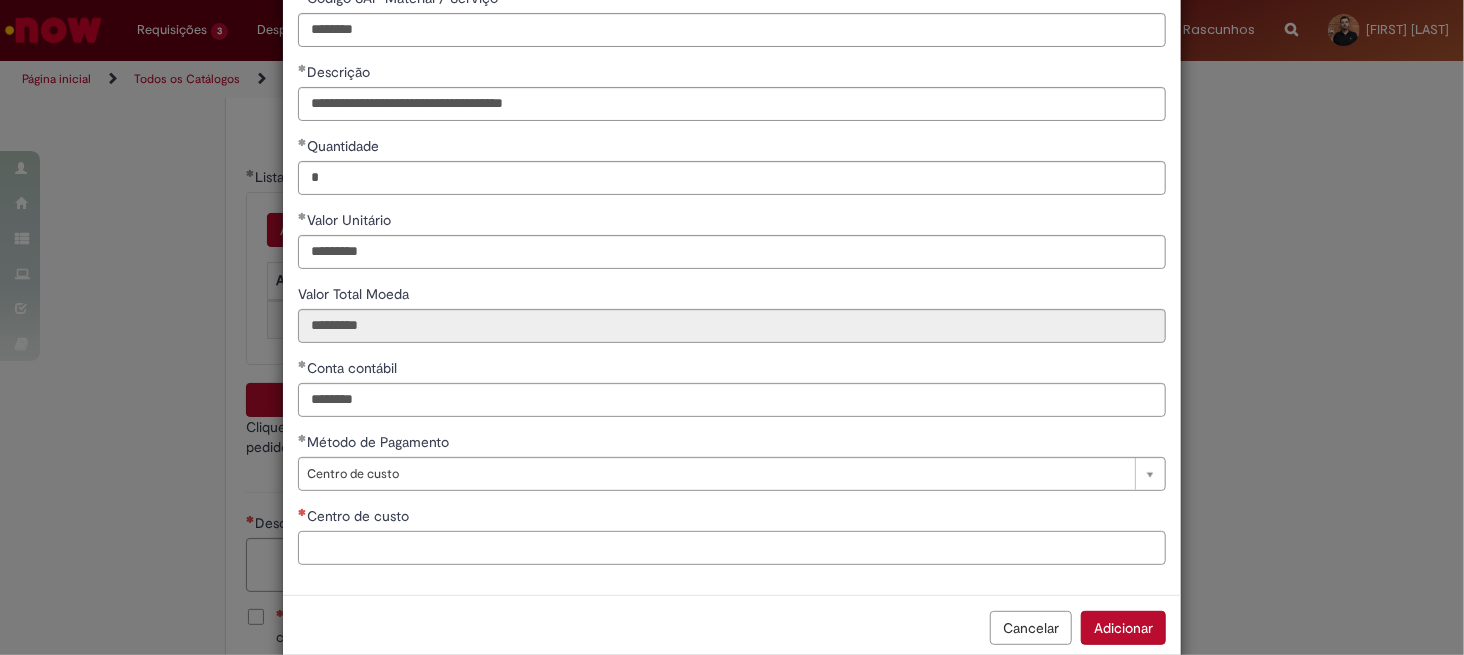paste on "**********" 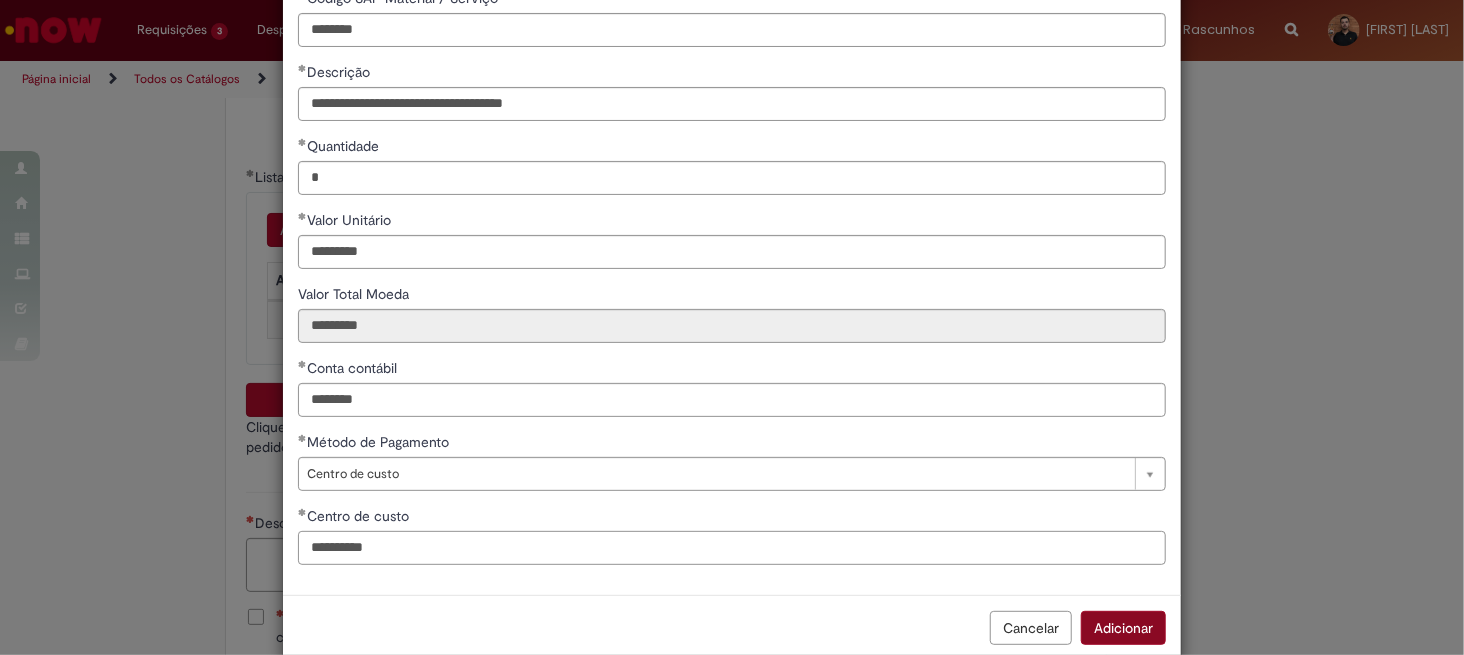 type on "**********" 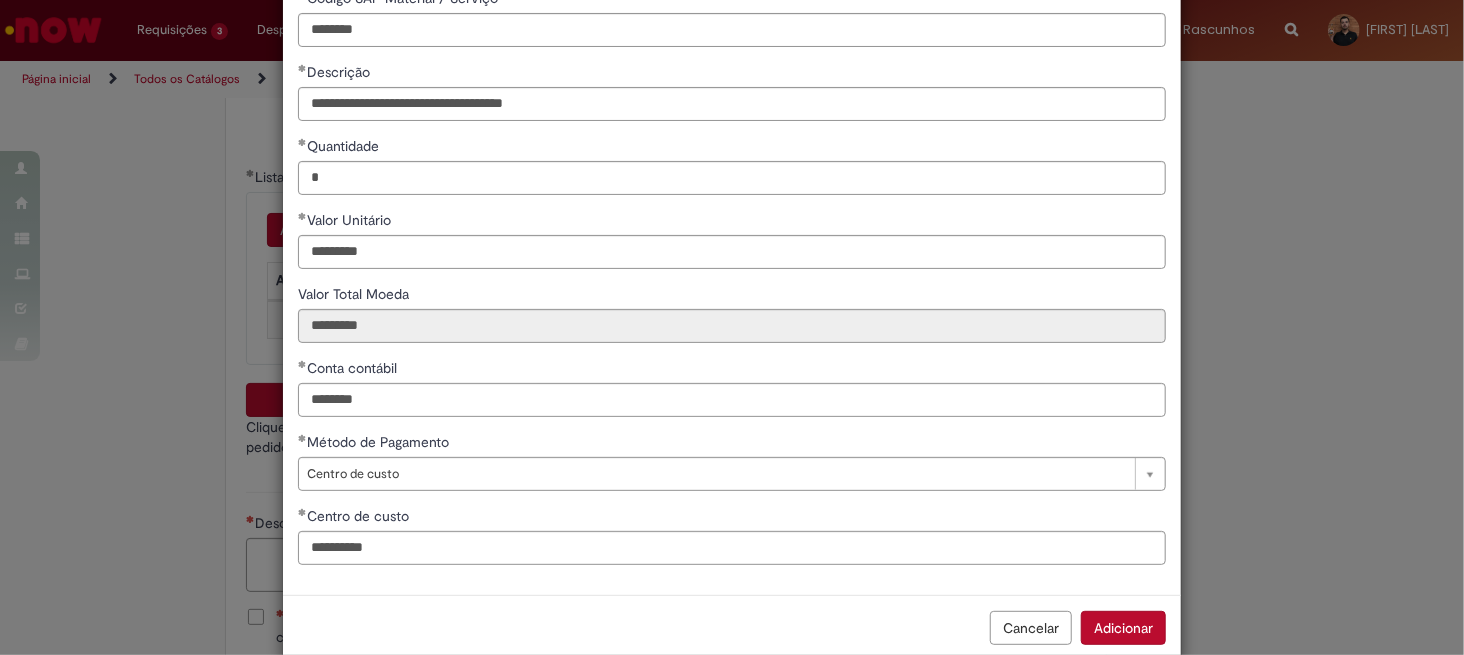 click on "Adicionar" at bounding box center [1123, 628] 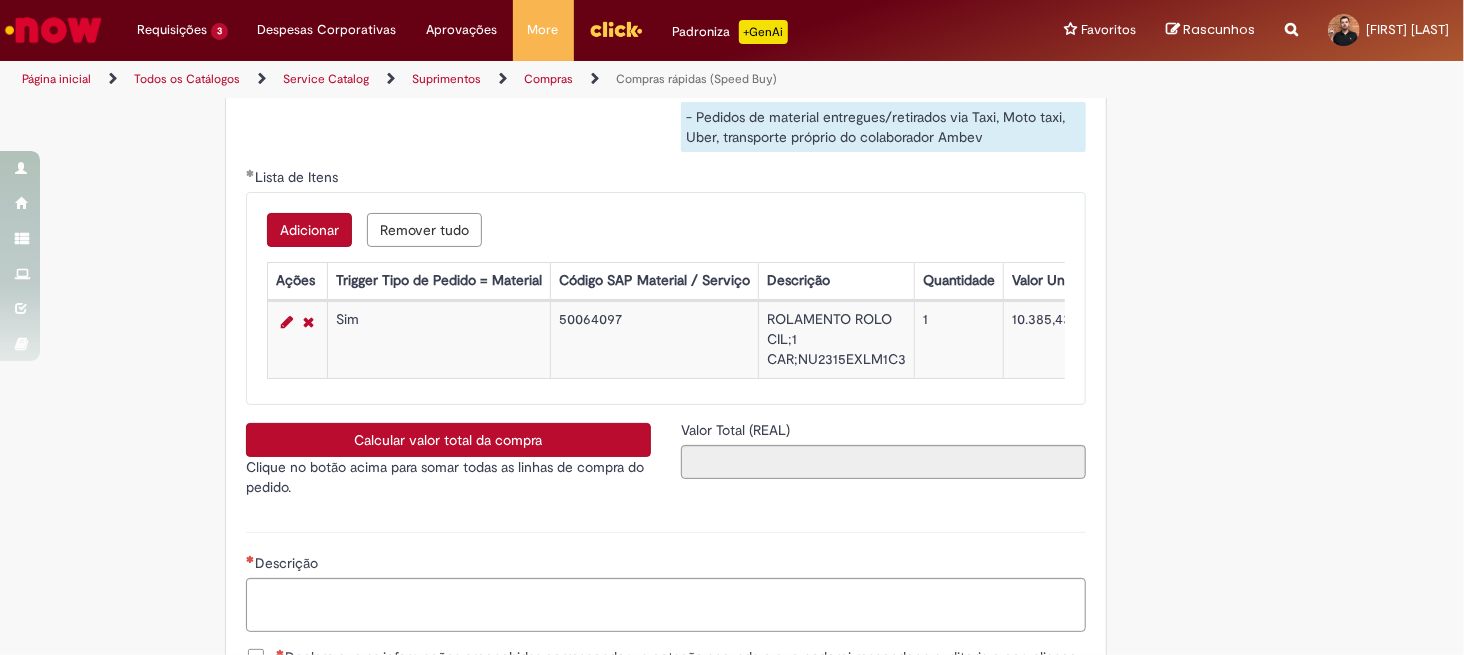 click on "Calcular valor total da compra" at bounding box center (448, 440) 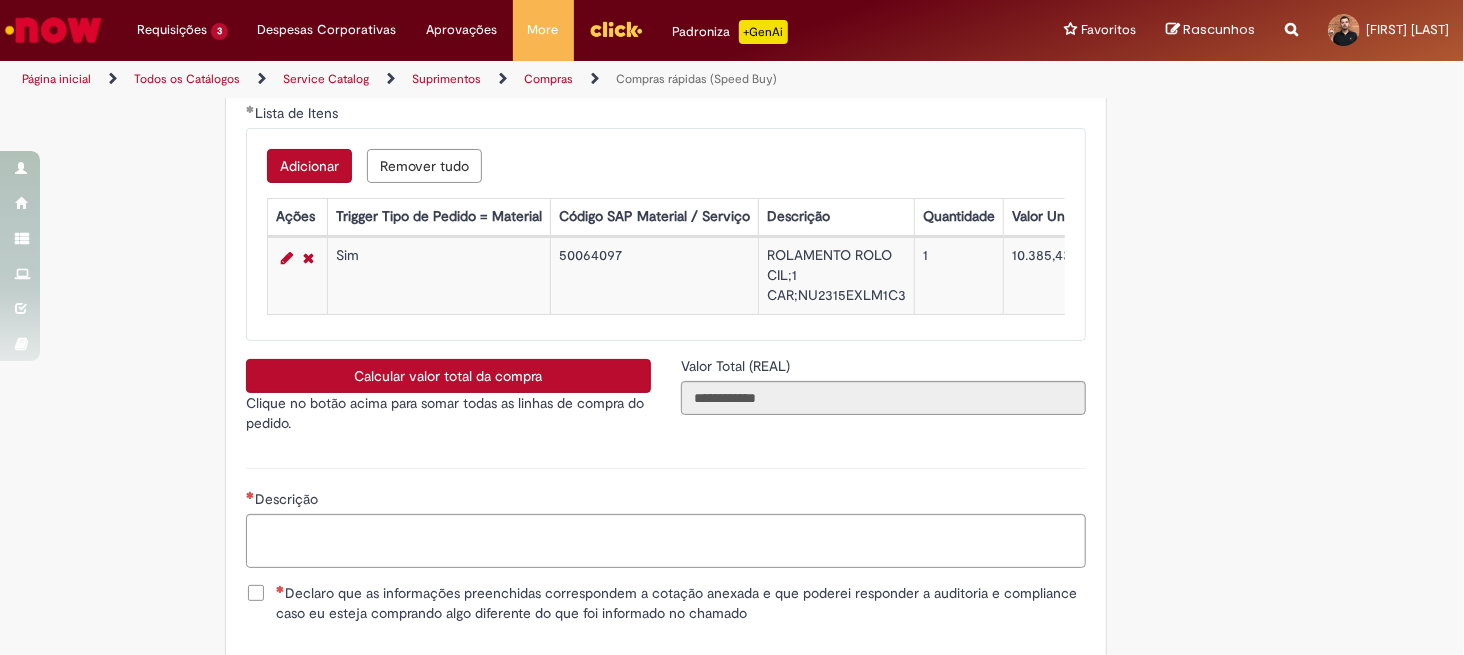 scroll, scrollTop: 3608, scrollLeft: 0, axis: vertical 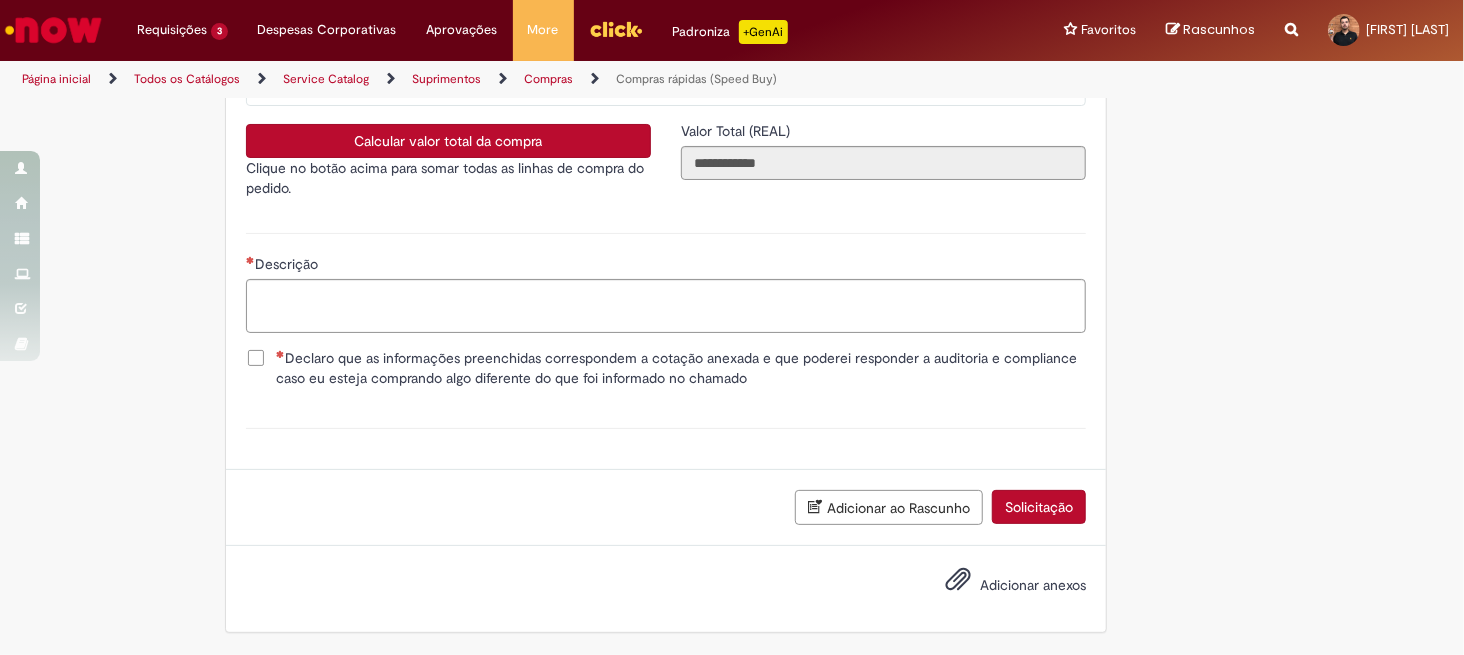 click on "Declaro que as informações preenchidas correspondem a cotação anexada e que poderei responder a auditoria e compliance caso eu esteja comprando algo diferente do que foi informado no chamado" at bounding box center [681, 368] 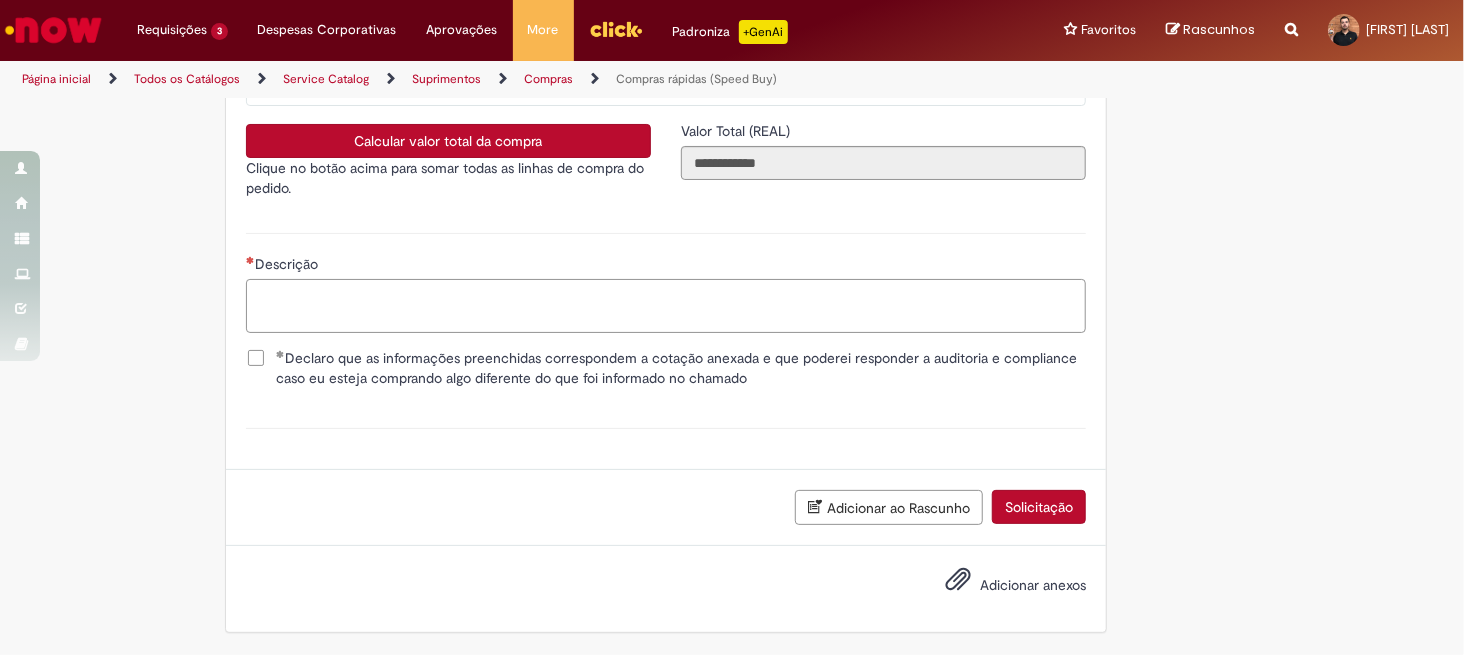 click on "Descrição" at bounding box center (666, 306) 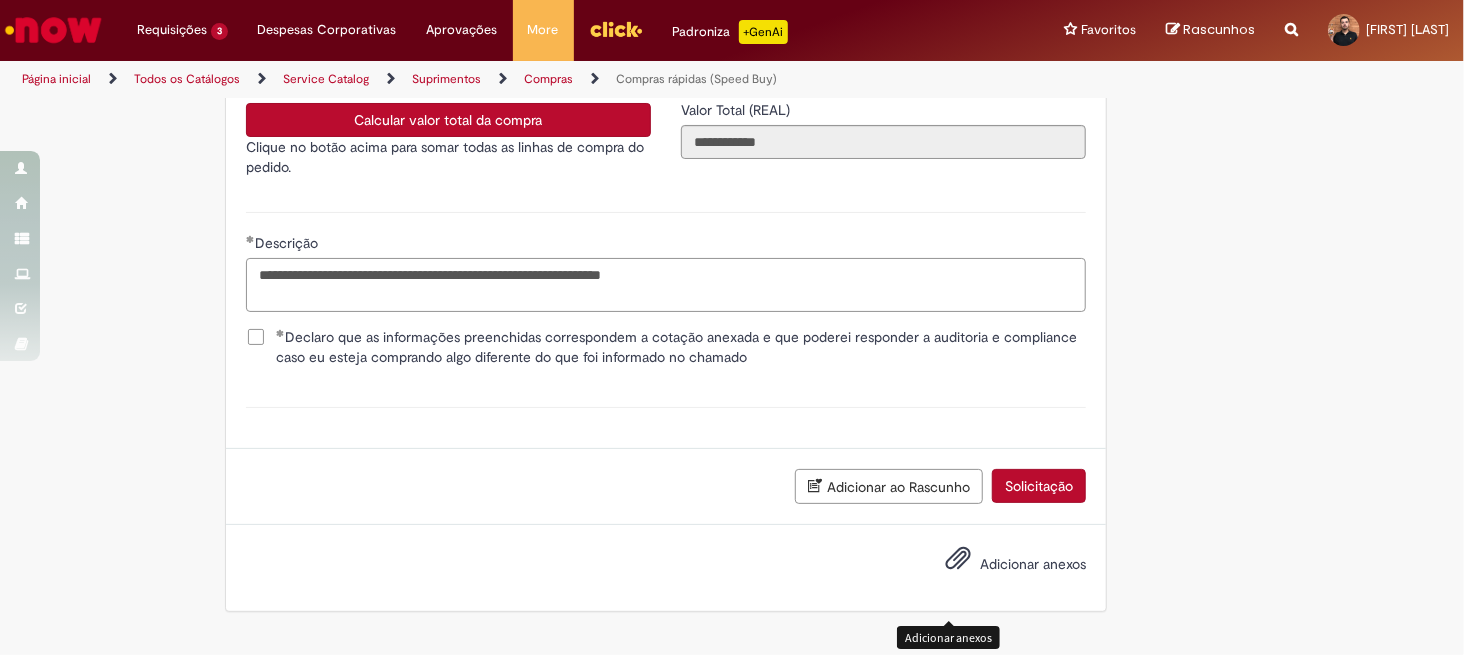 type on "**********" 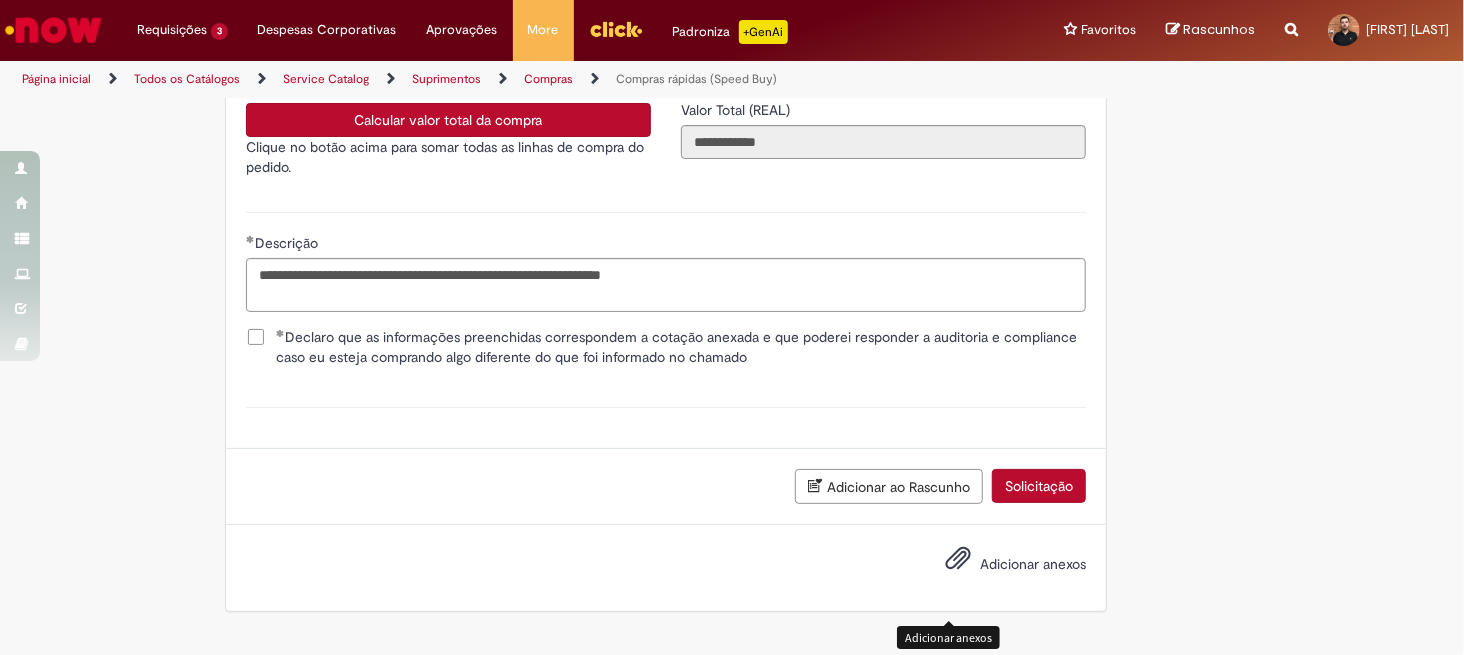 click on "Adicionar anexos" at bounding box center (1033, 564) 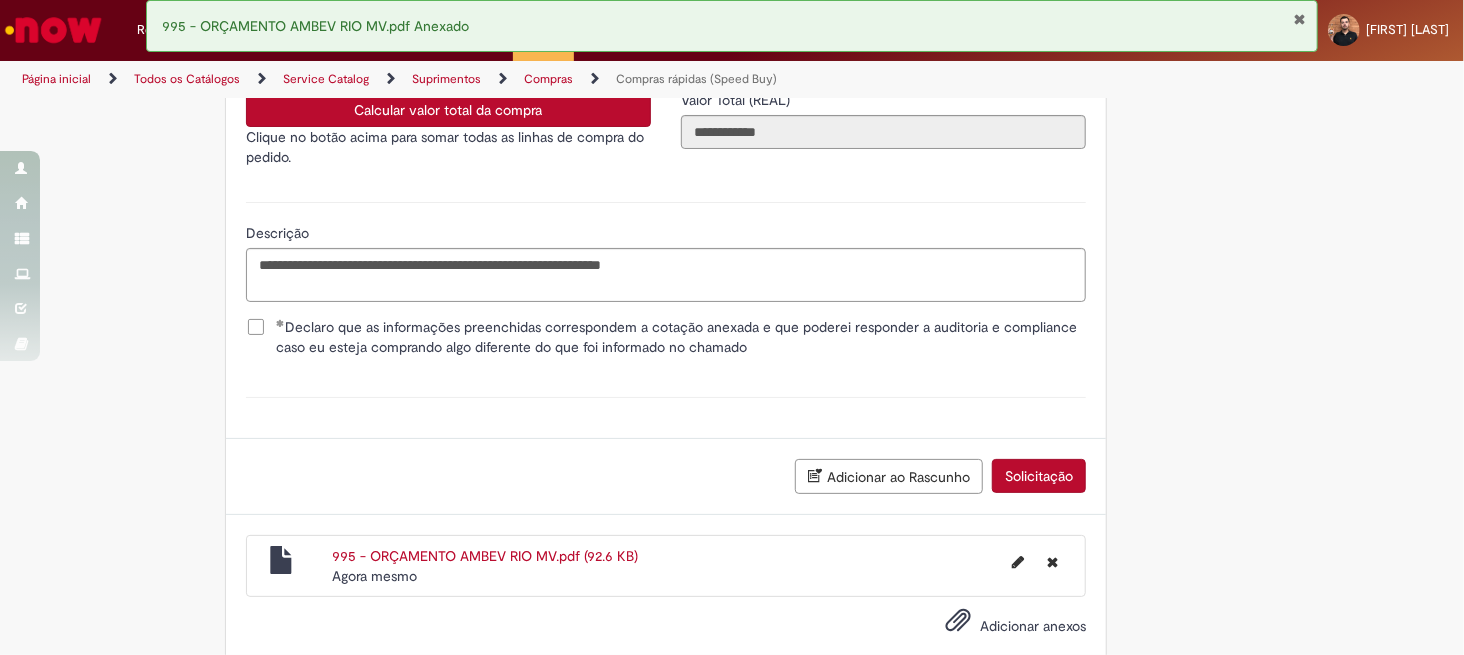 click on "Solicitação" at bounding box center [1039, 476] 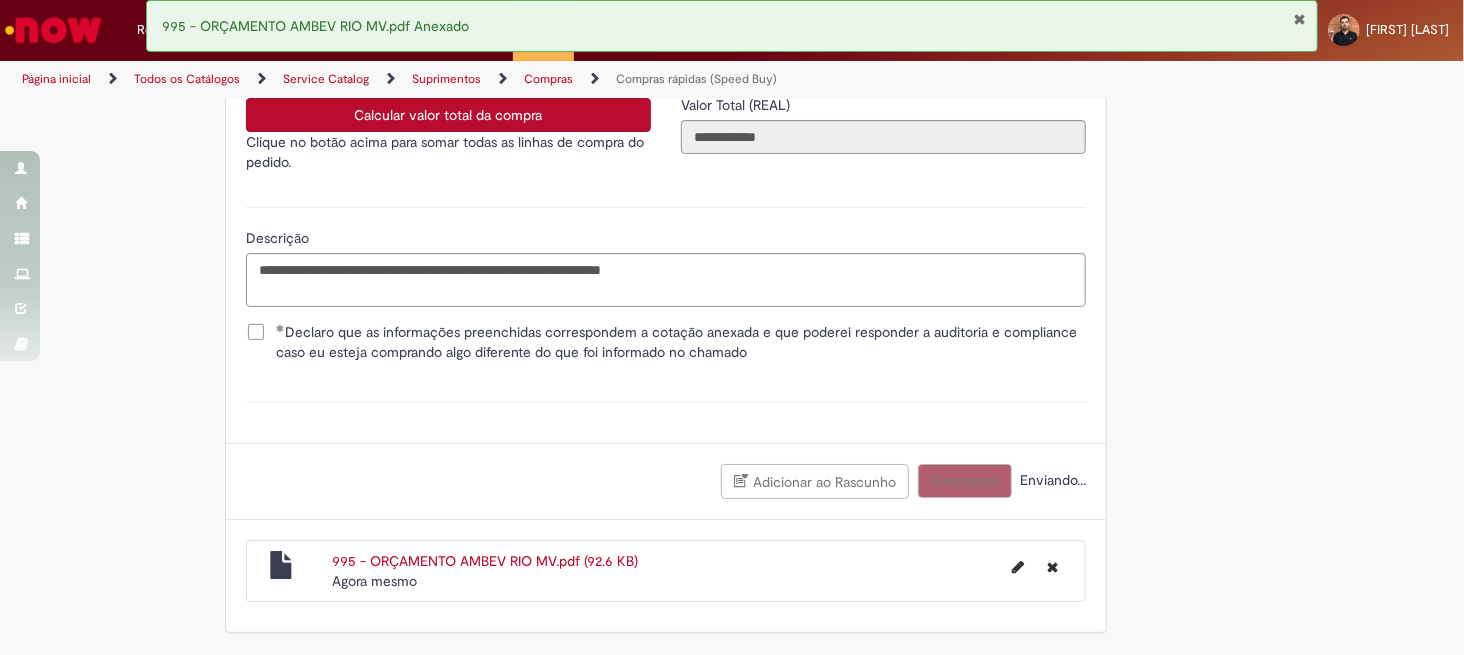 scroll, scrollTop: 2857, scrollLeft: 0, axis: vertical 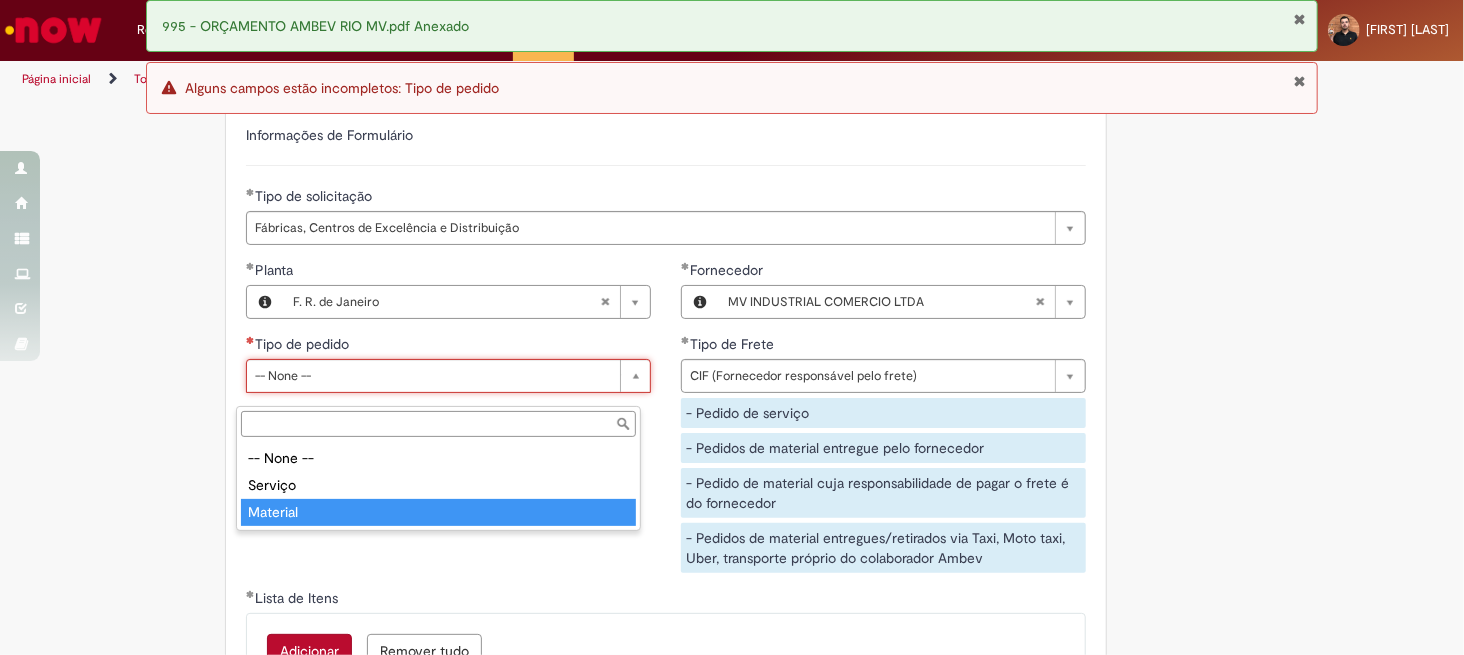 type on "********" 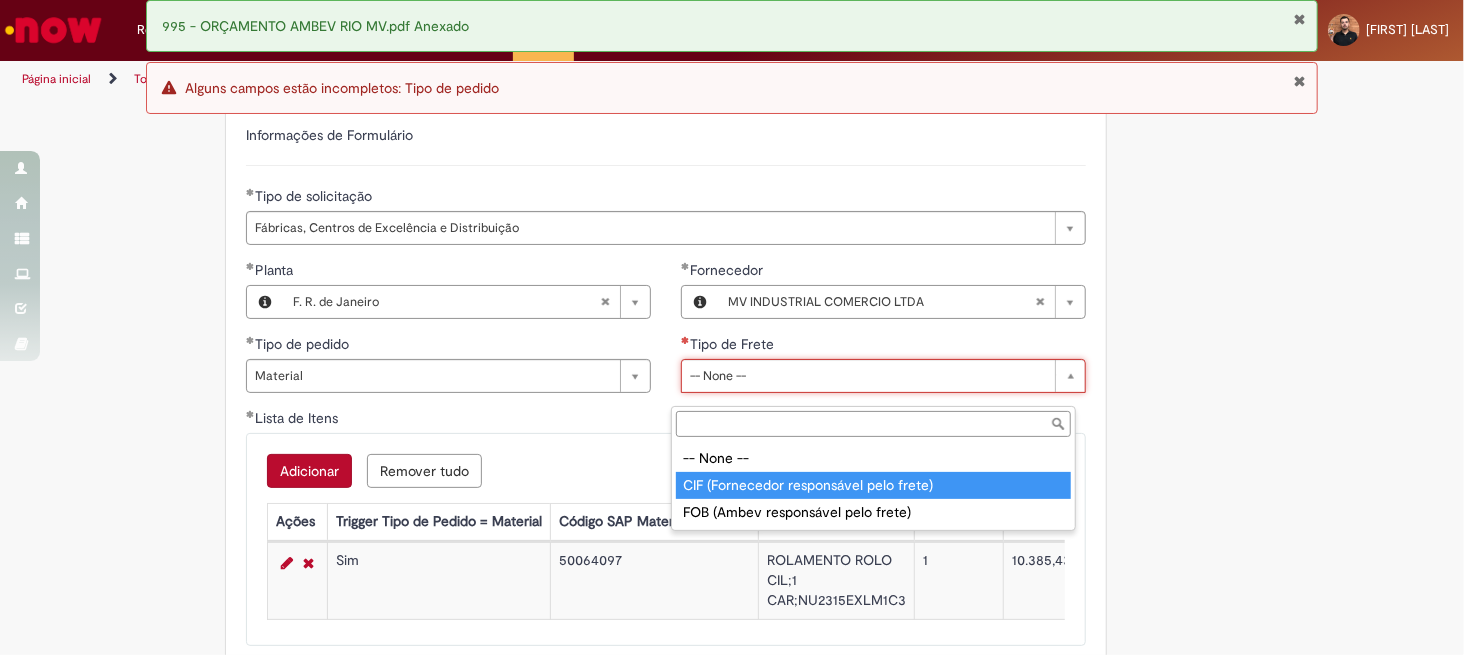 type on "**********" 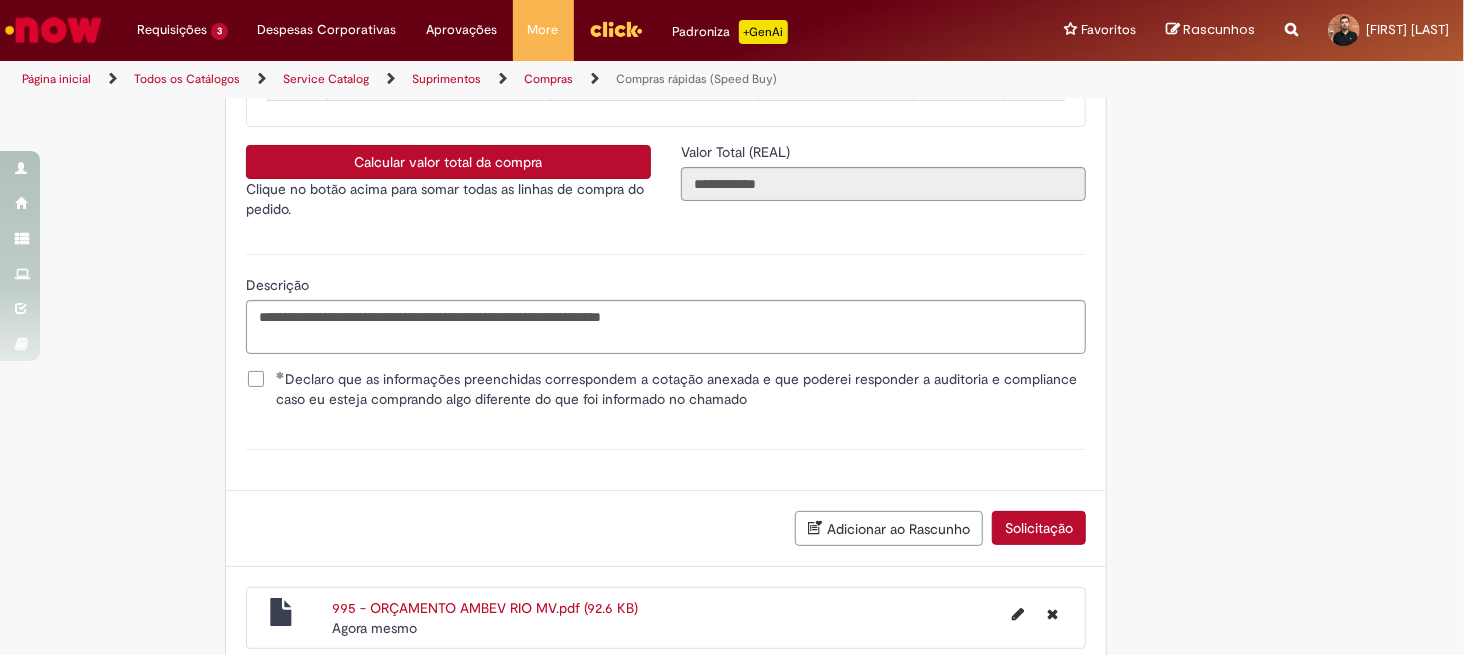 scroll, scrollTop: 3562, scrollLeft: 0, axis: vertical 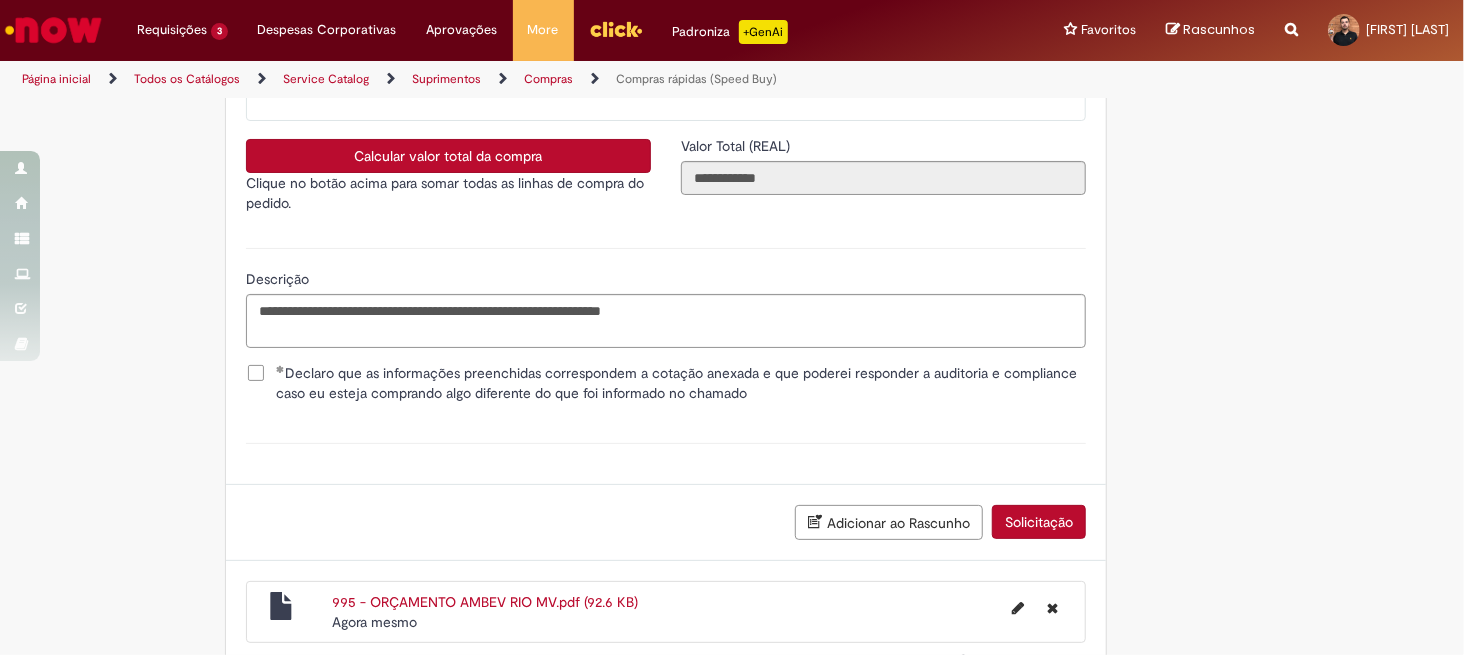 click on "Solicitação" at bounding box center [1039, 522] 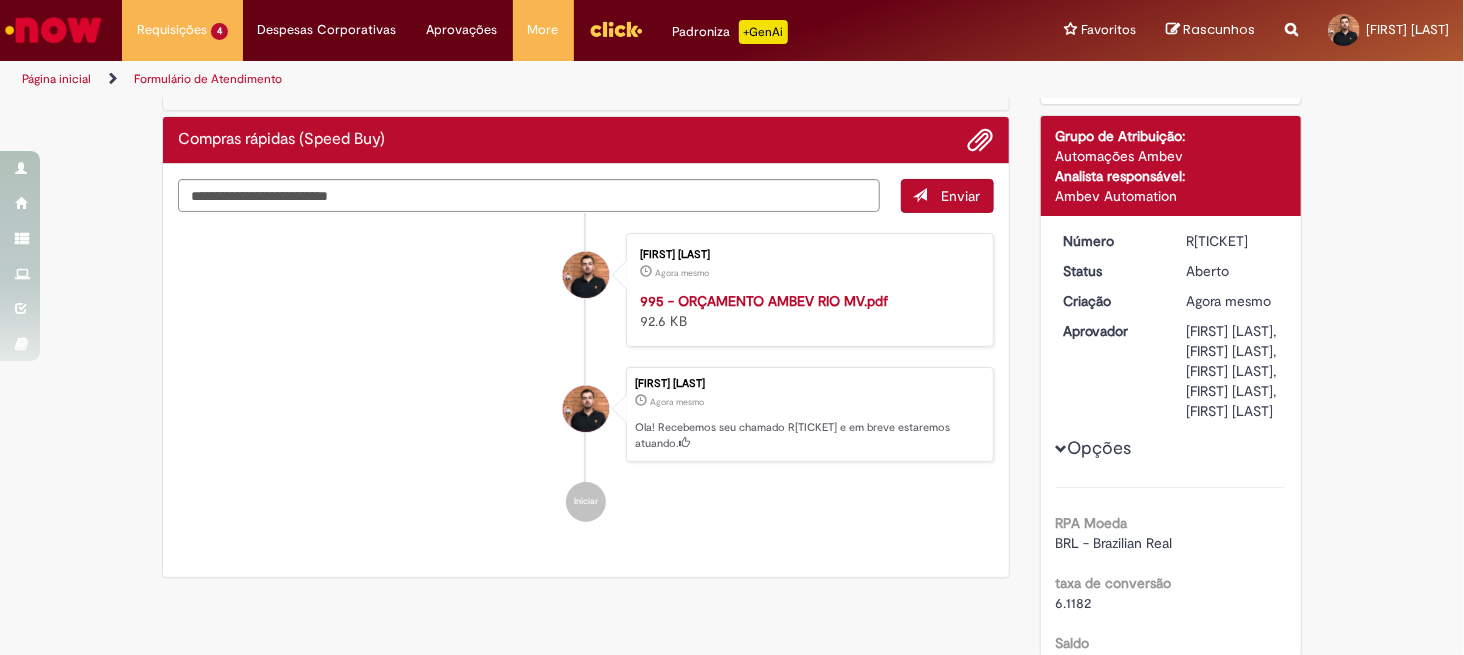 scroll, scrollTop: 100, scrollLeft: 0, axis: vertical 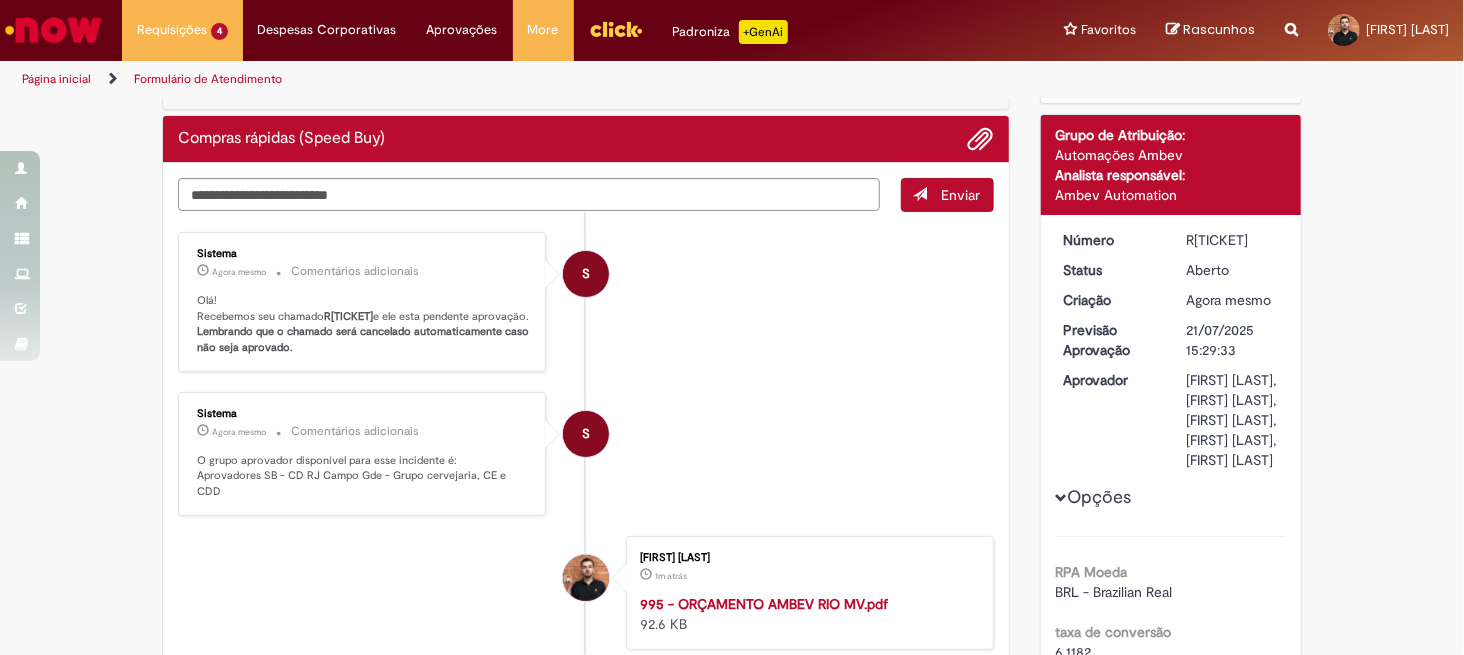 drag, startPoint x: 1179, startPoint y: 233, endPoint x: 1241, endPoint y: 234, distance: 62.008064 